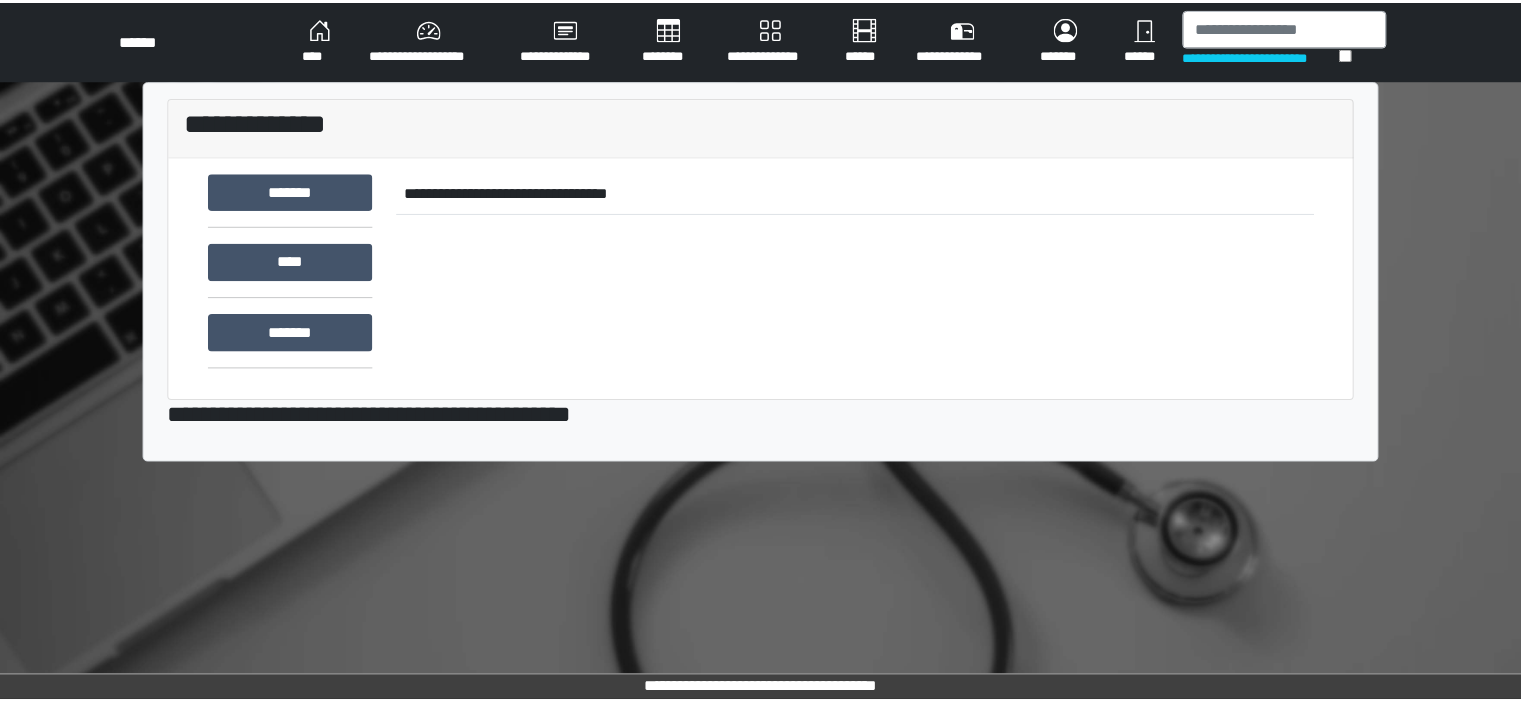 scroll, scrollTop: 0, scrollLeft: 0, axis: both 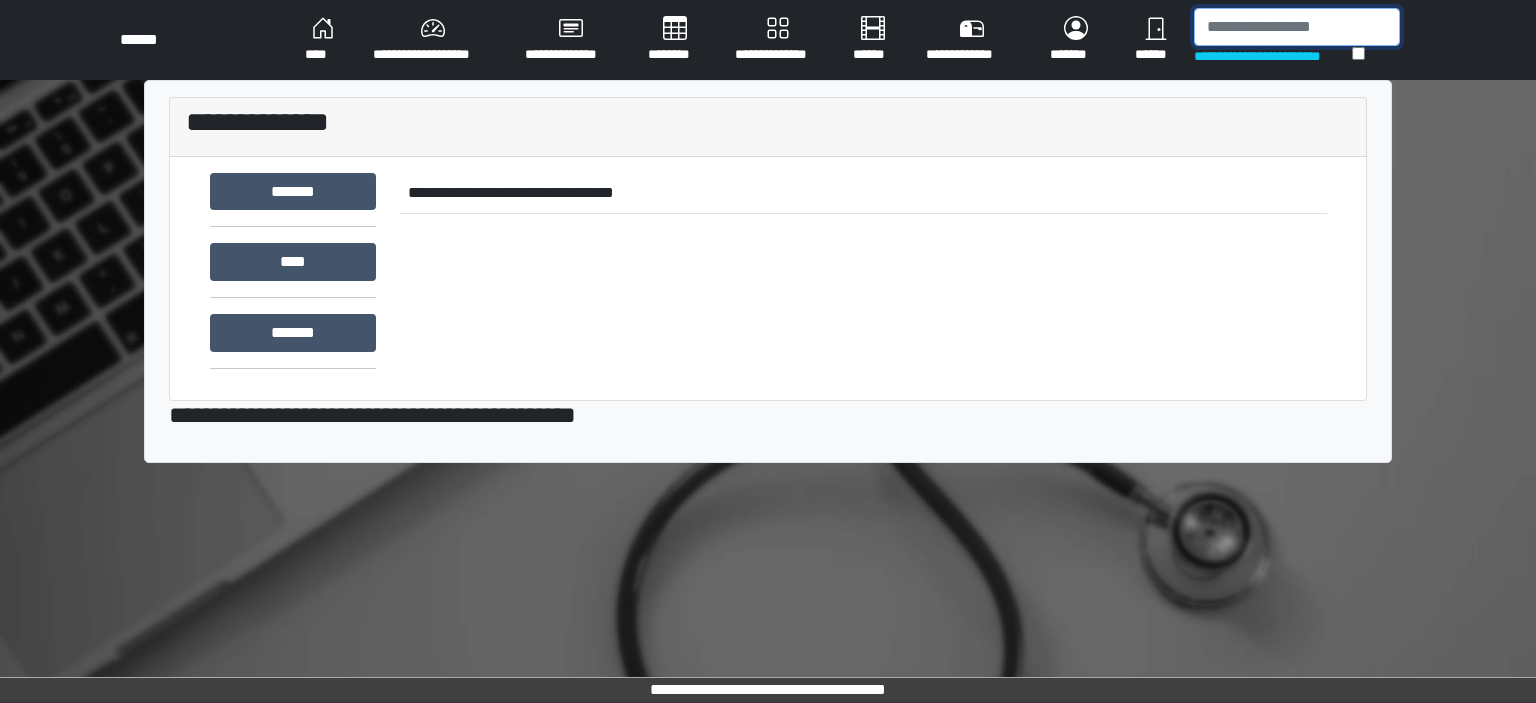 click at bounding box center [1297, 27] 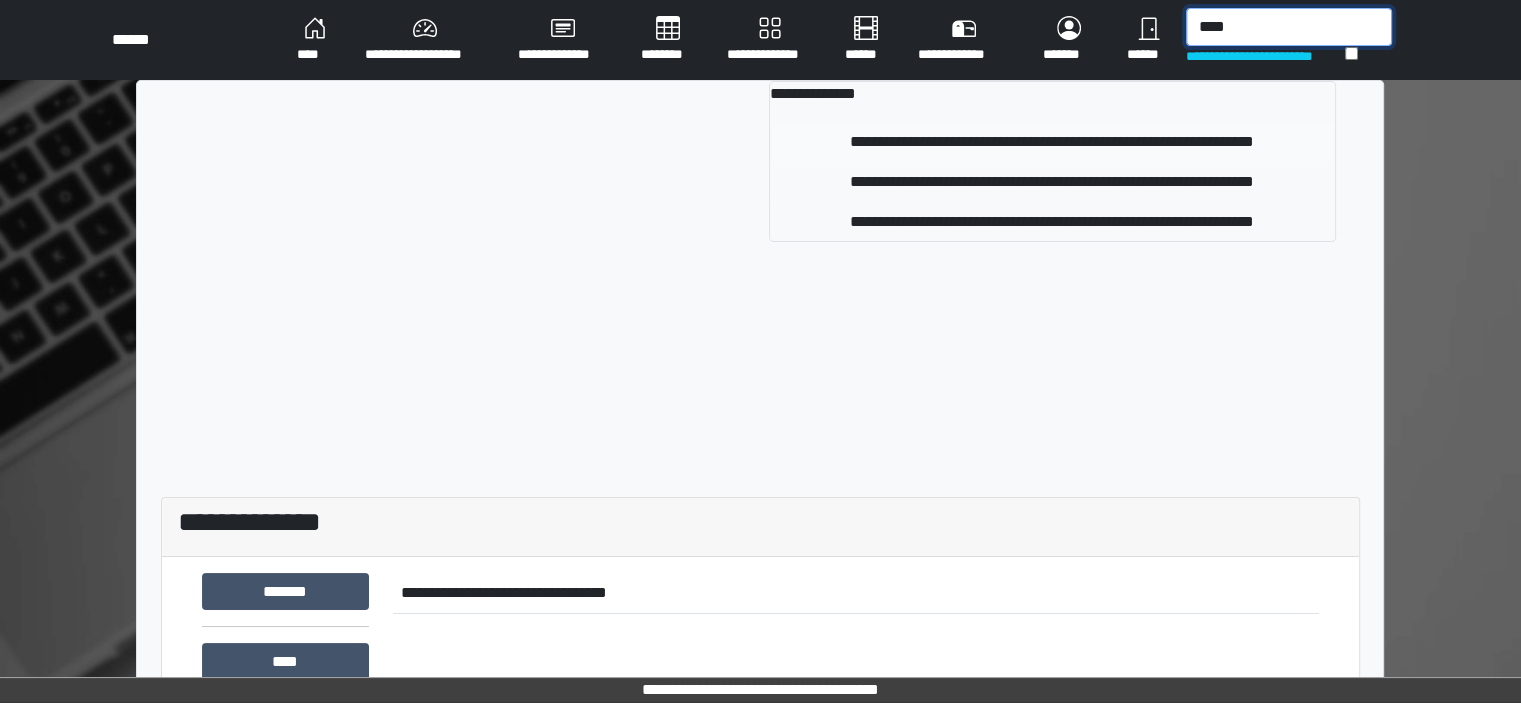 type on "****" 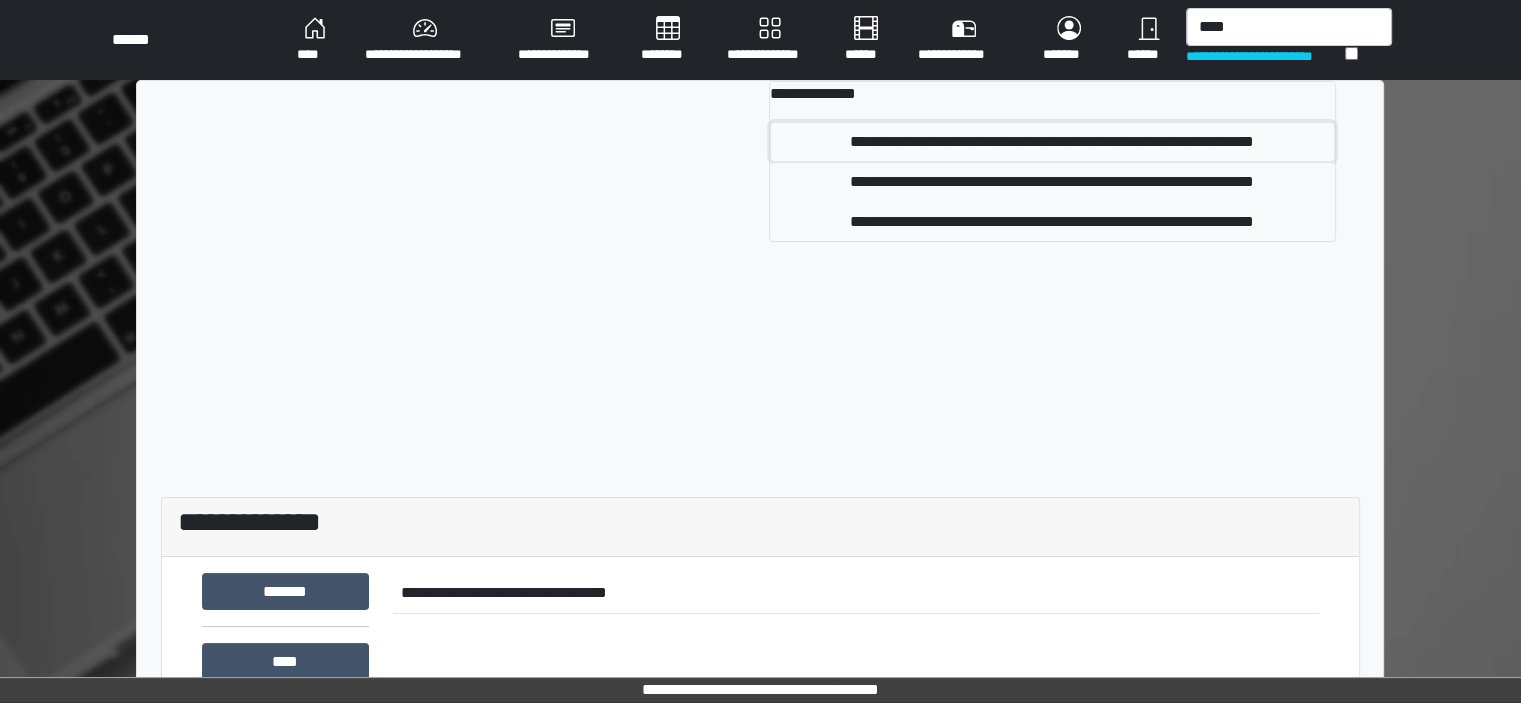 click on "**********" at bounding box center [1052, 142] 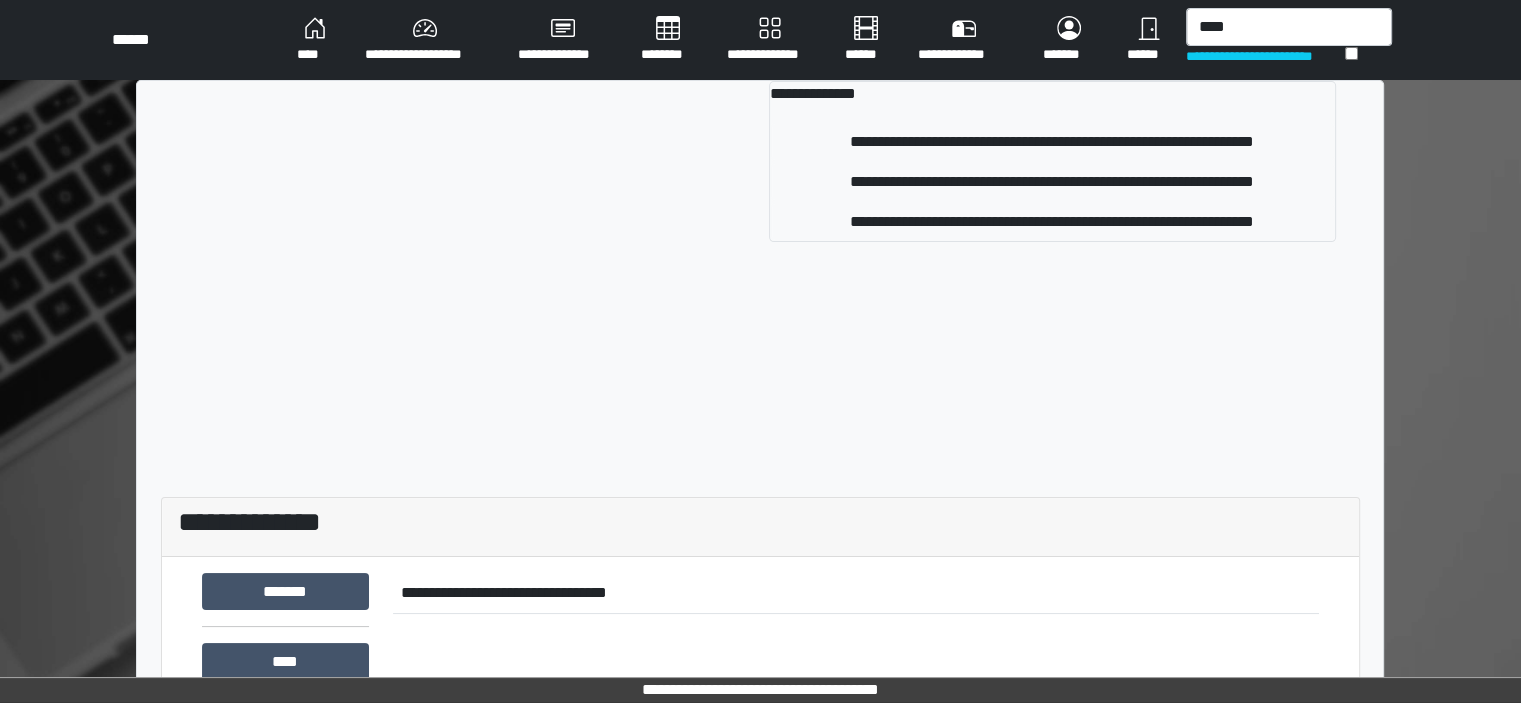 type 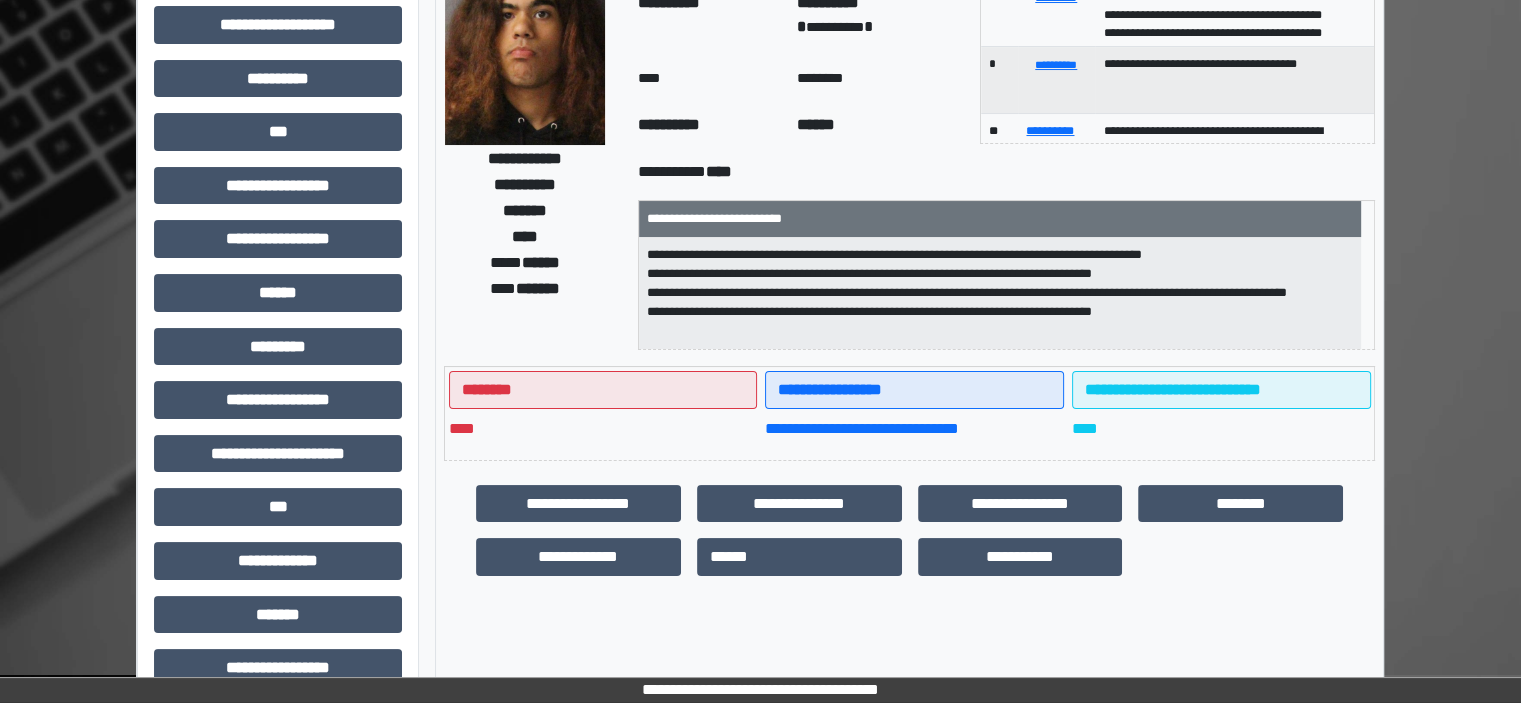 scroll, scrollTop: 463, scrollLeft: 0, axis: vertical 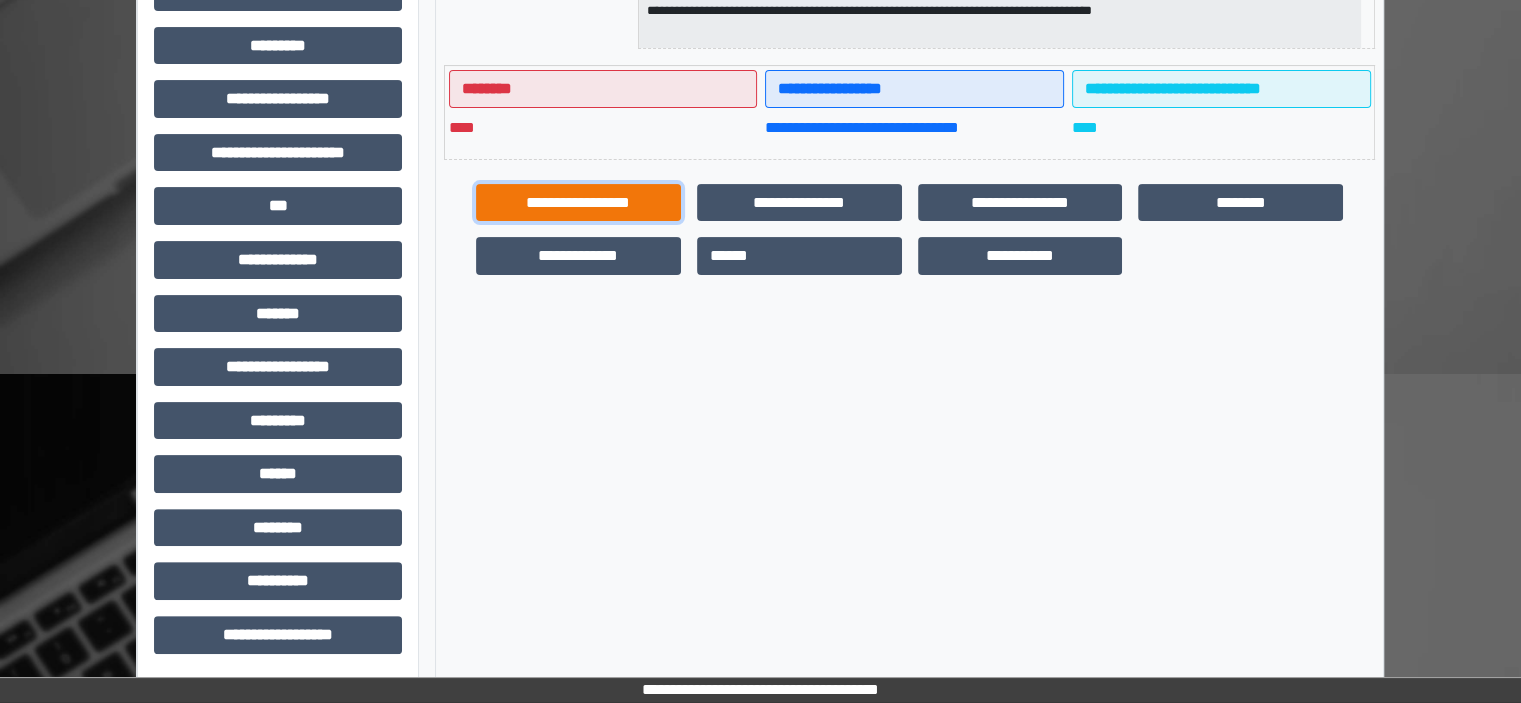 click on "**********" at bounding box center [578, 203] 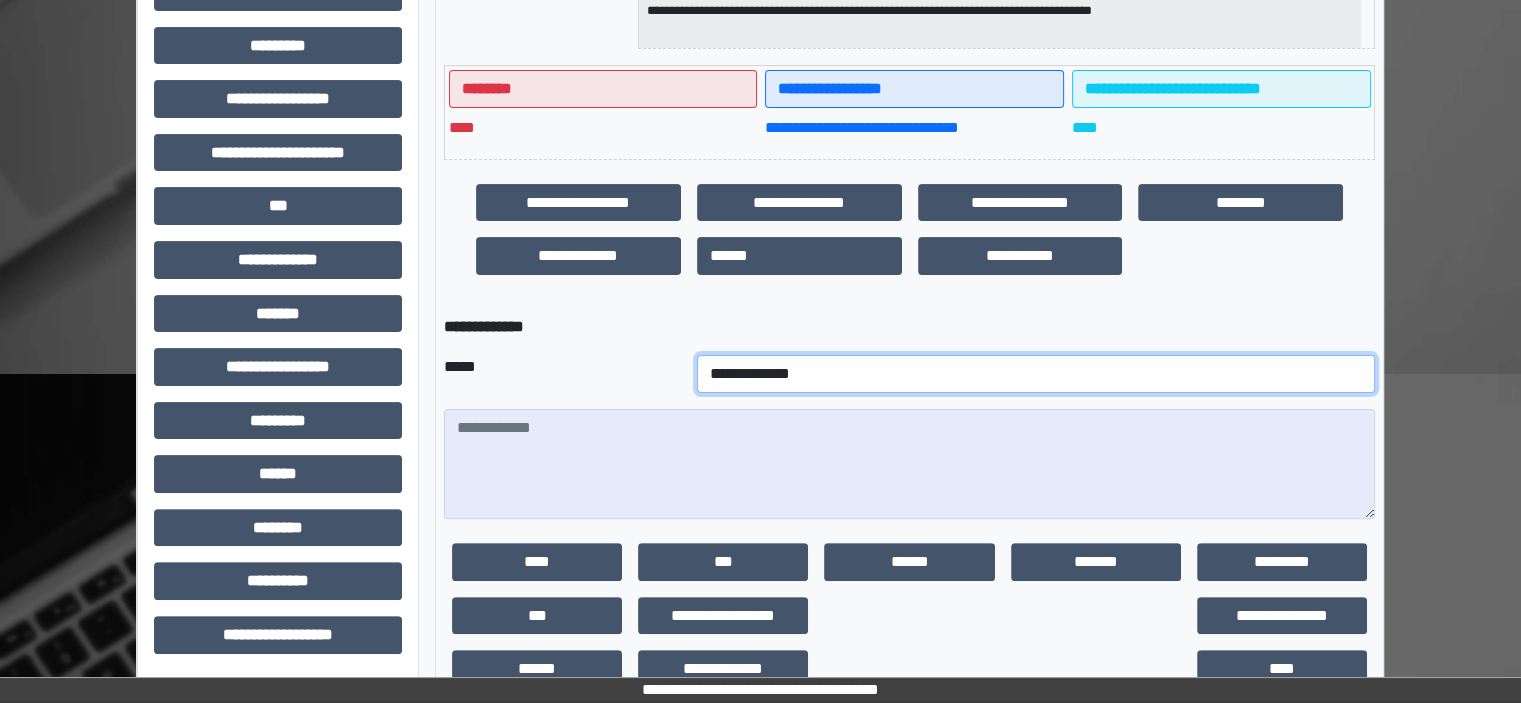click on "**********" at bounding box center (1036, 374) 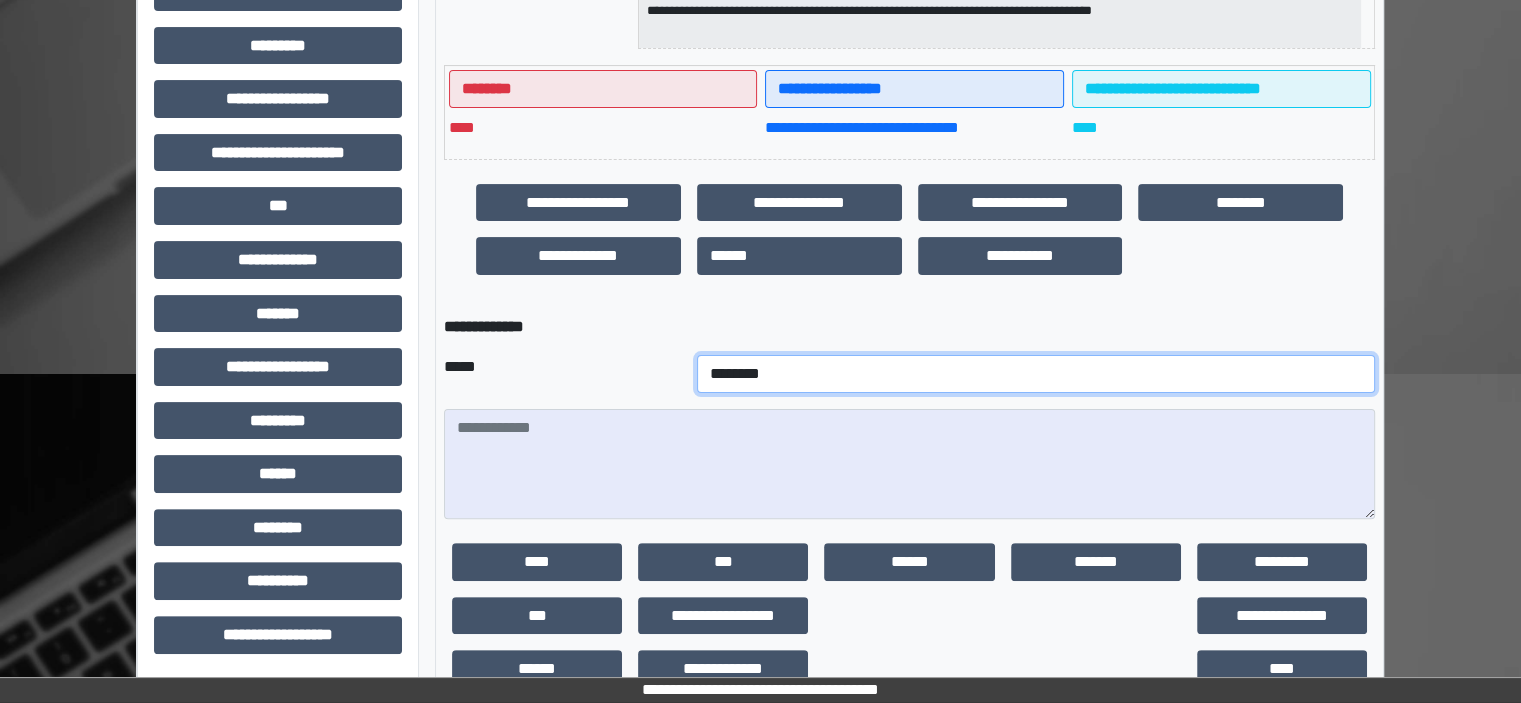 click on "**********" at bounding box center (1036, 374) 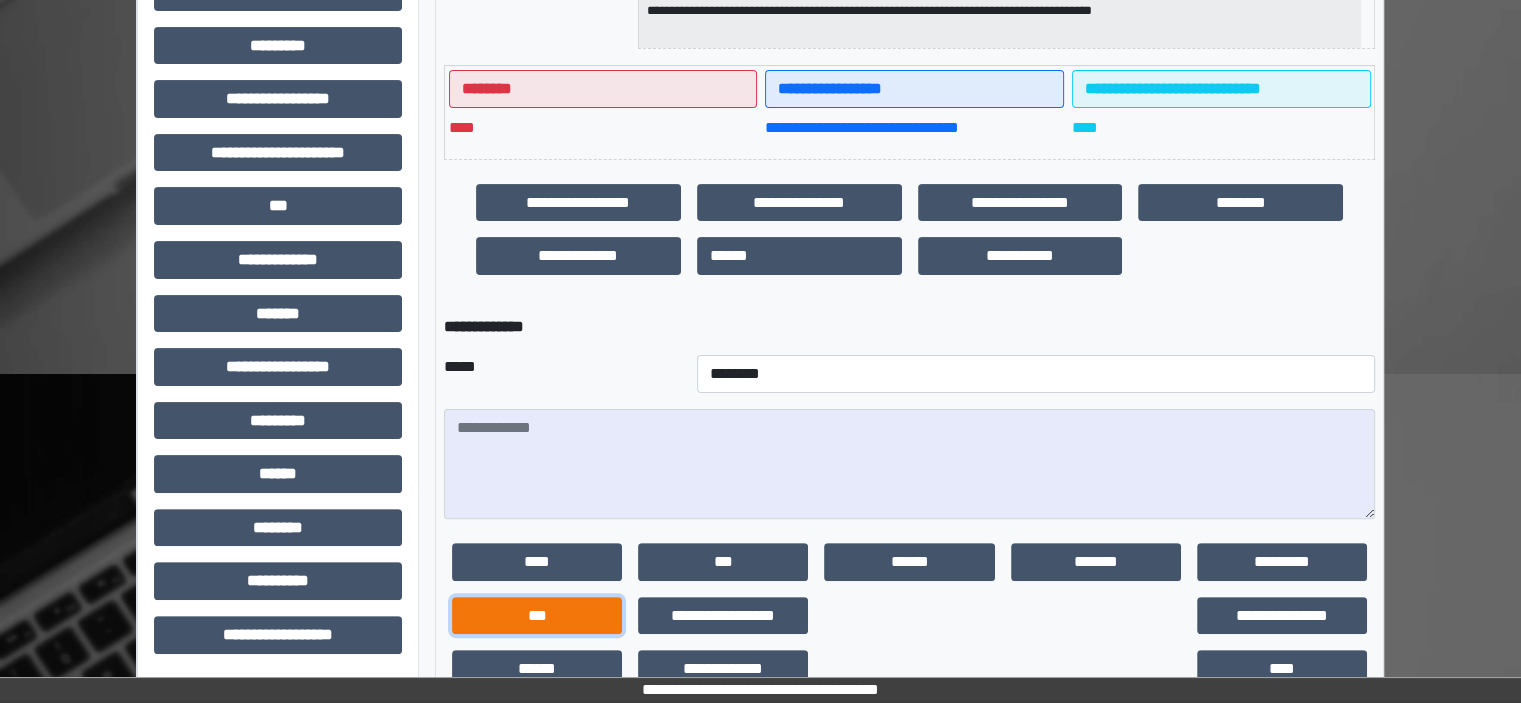 click on "***" at bounding box center [537, 616] 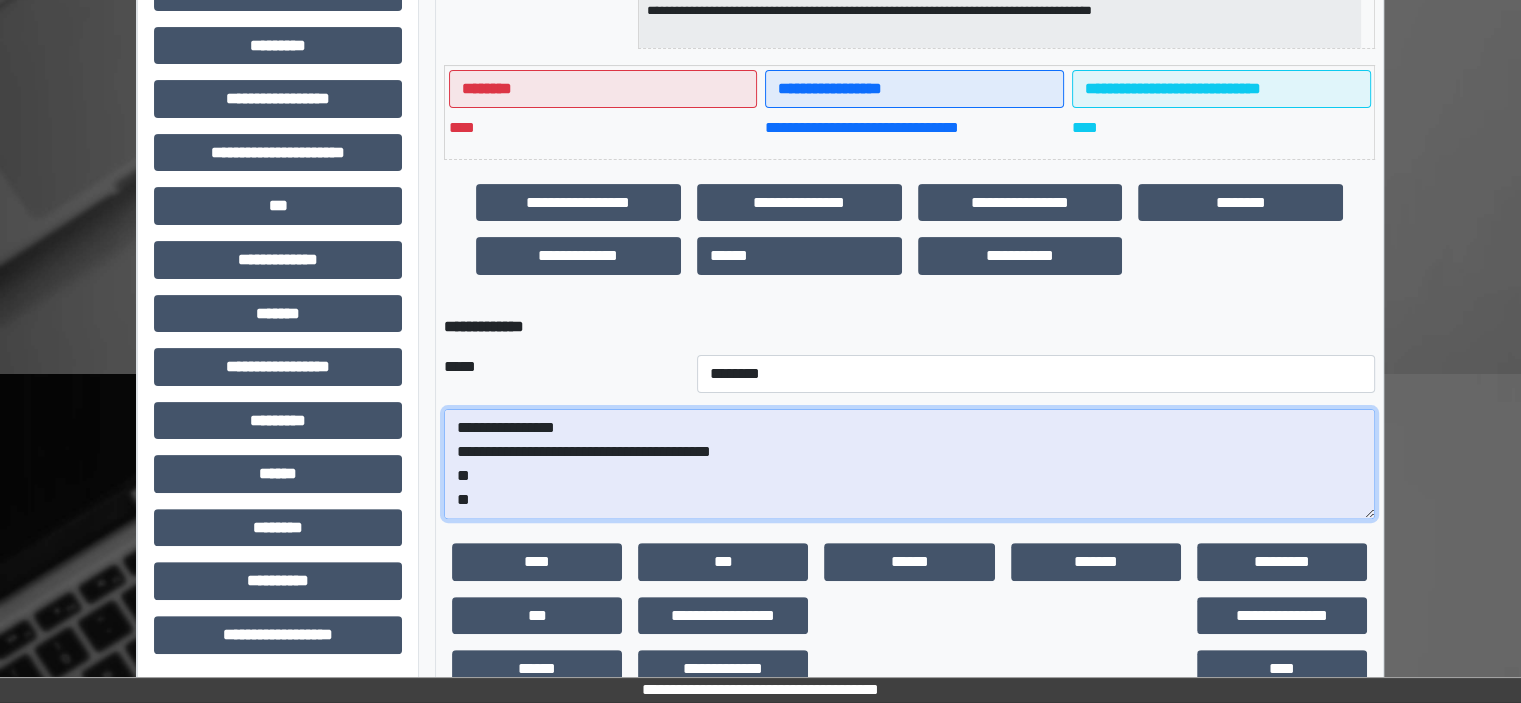click on "**********" at bounding box center [909, 464] 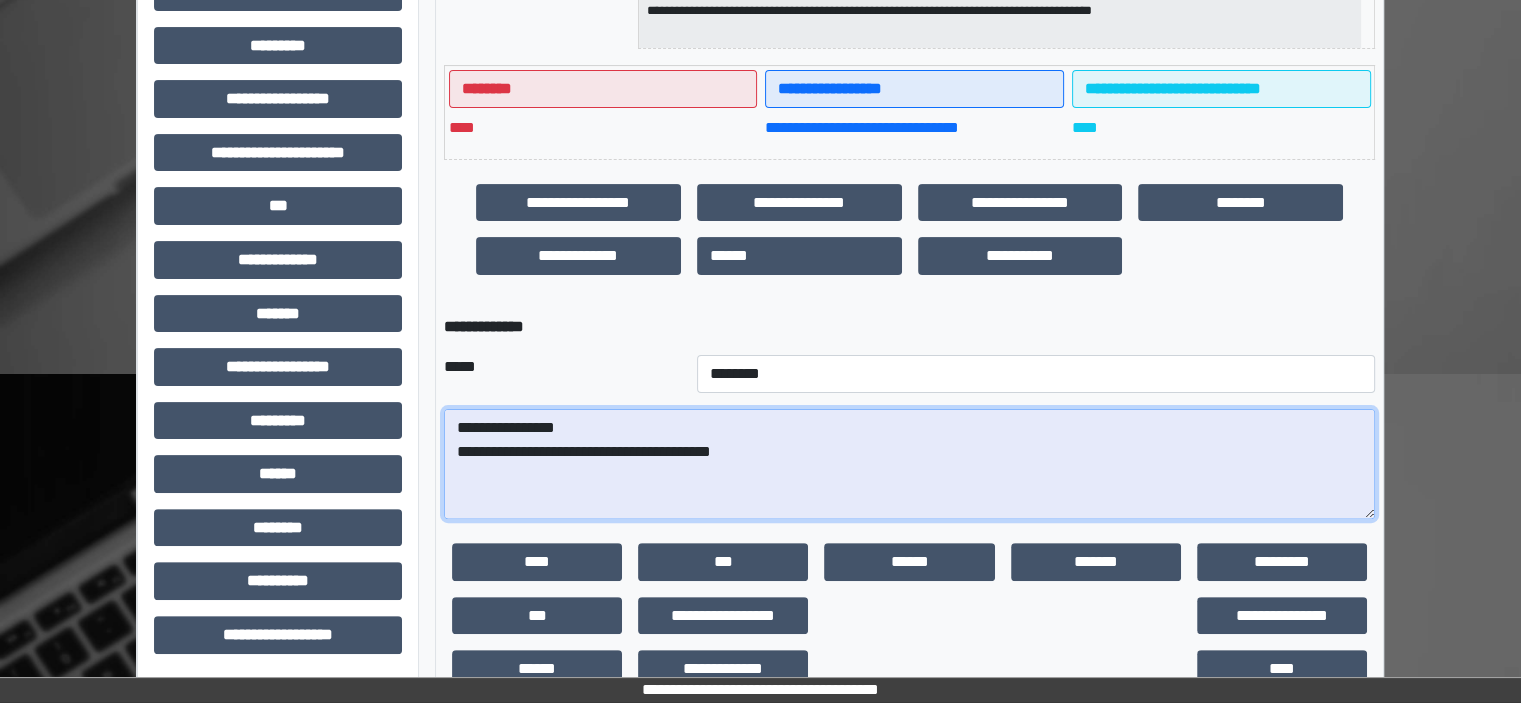 paste on "**********" 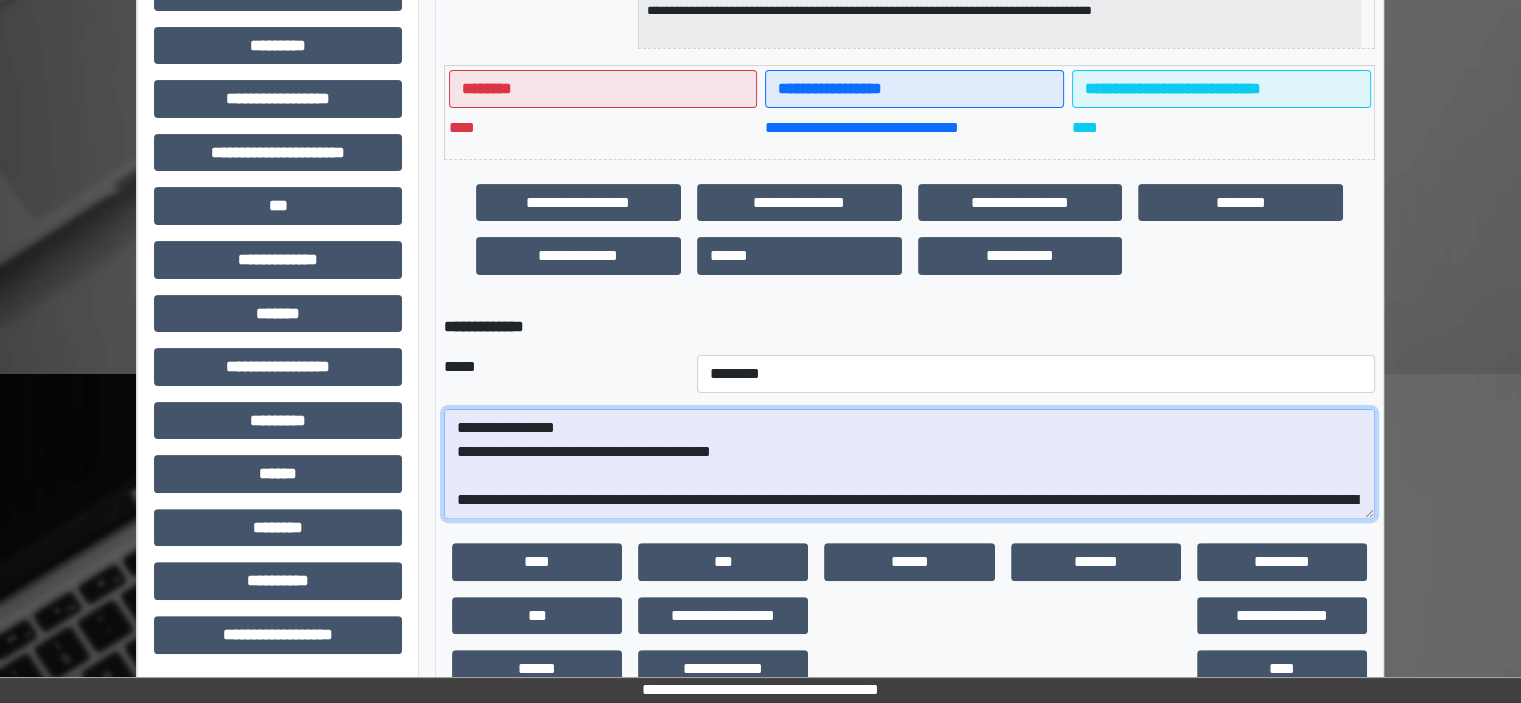 scroll, scrollTop: 328, scrollLeft: 0, axis: vertical 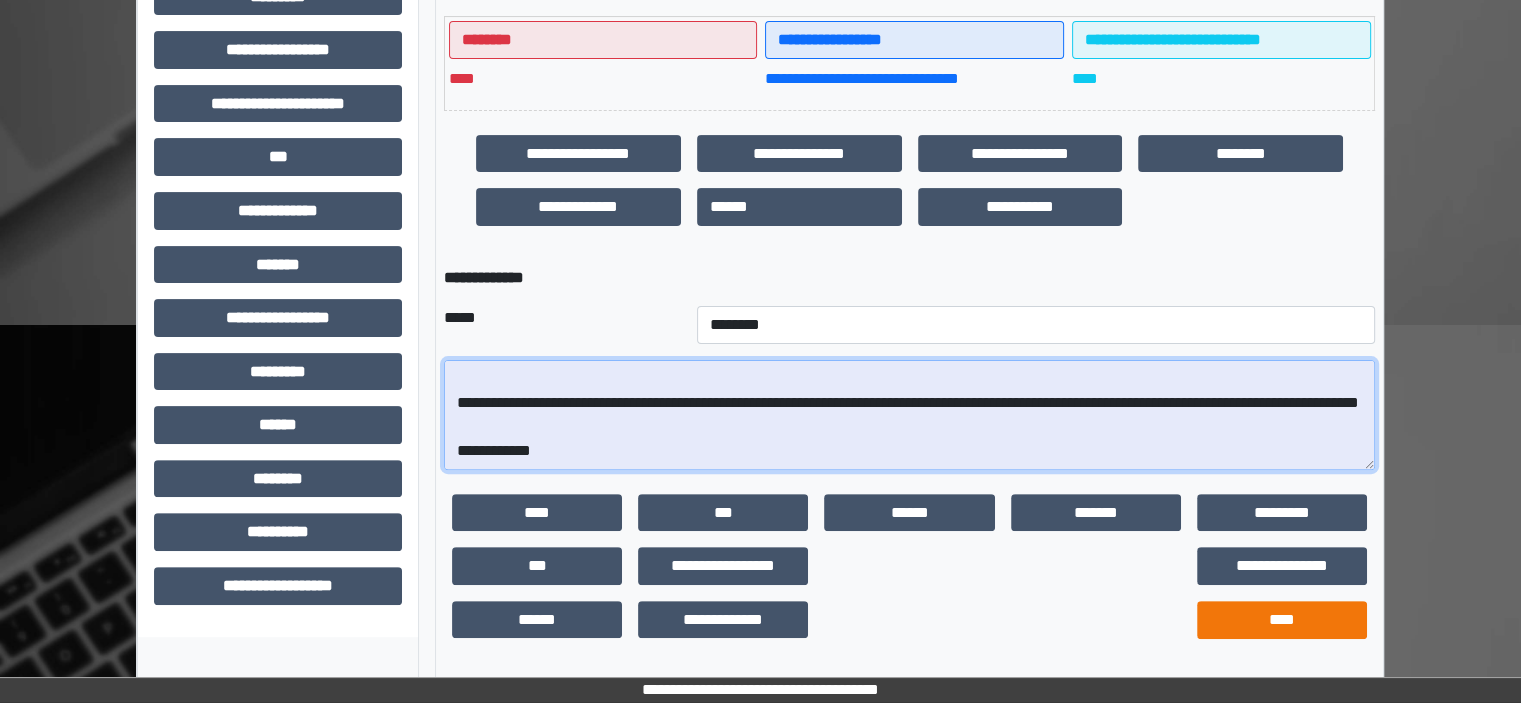 type on "**********" 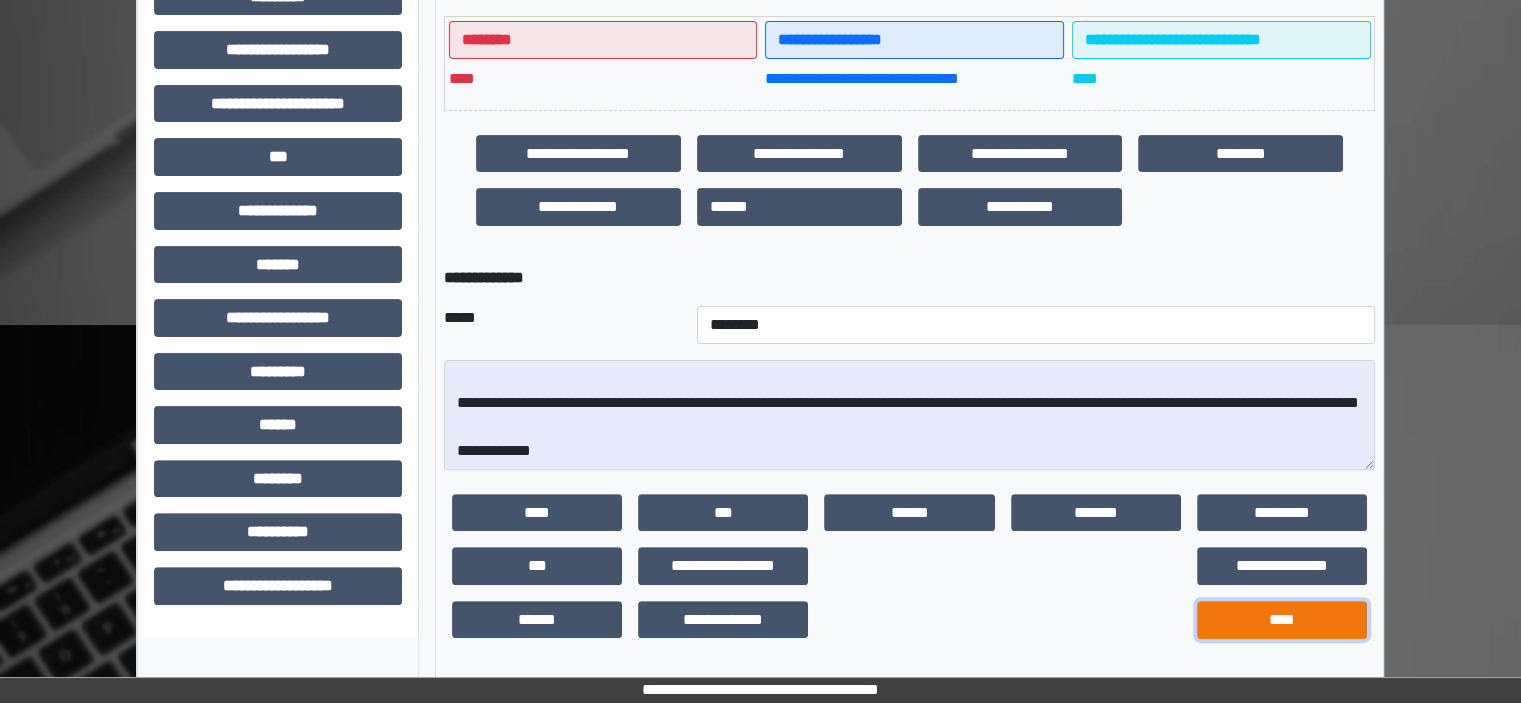 click on "****" at bounding box center (1282, 620) 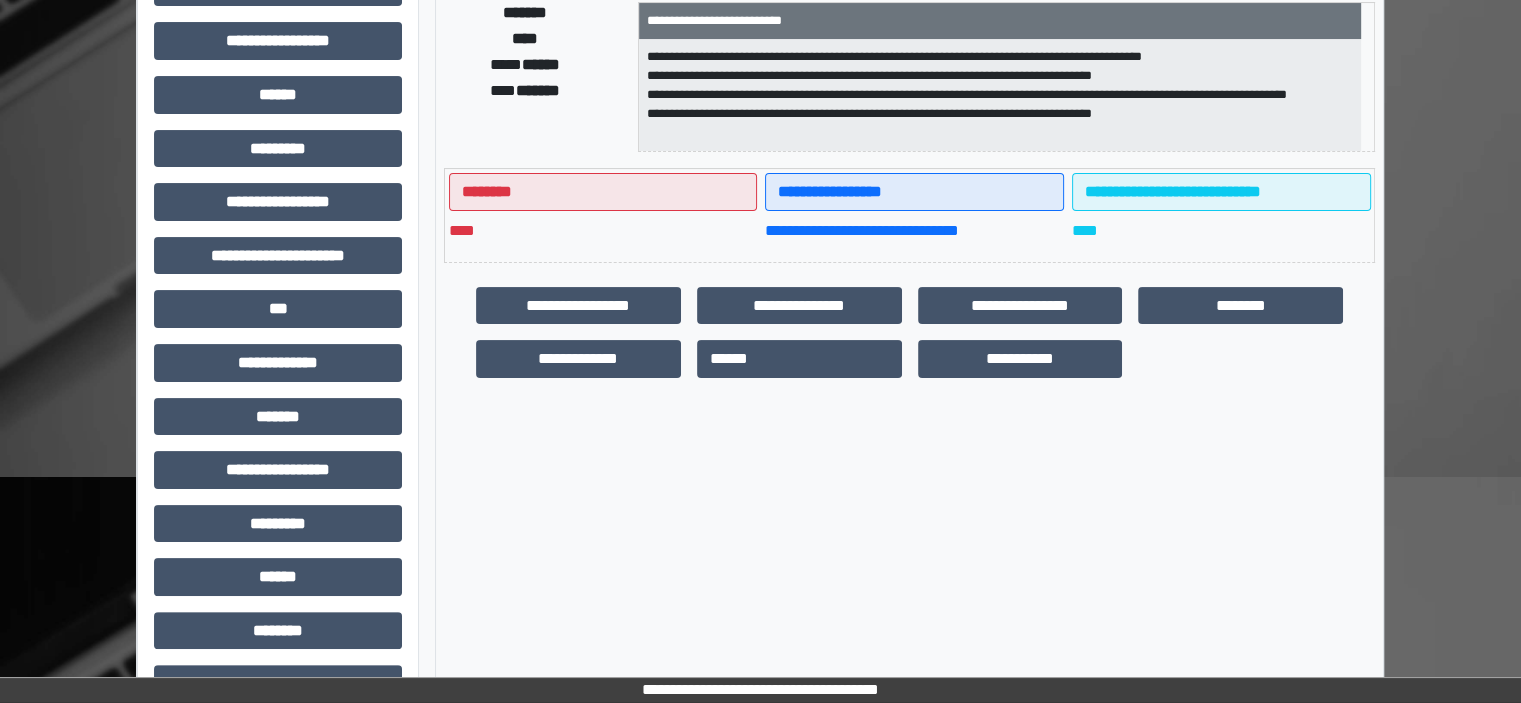 scroll, scrollTop: 463, scrollLeft: 0, axis: vertical 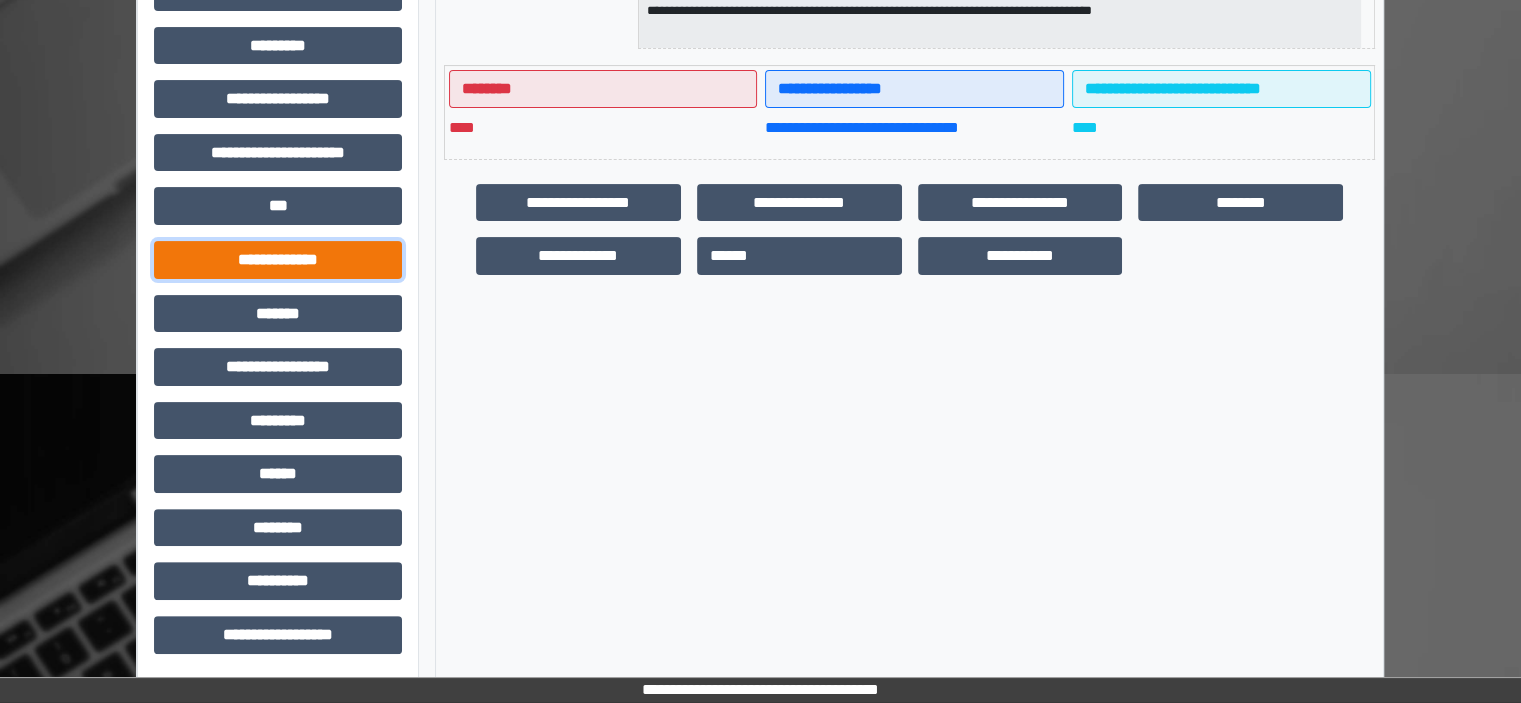 click on "**********" at bounding box center (278, 260) 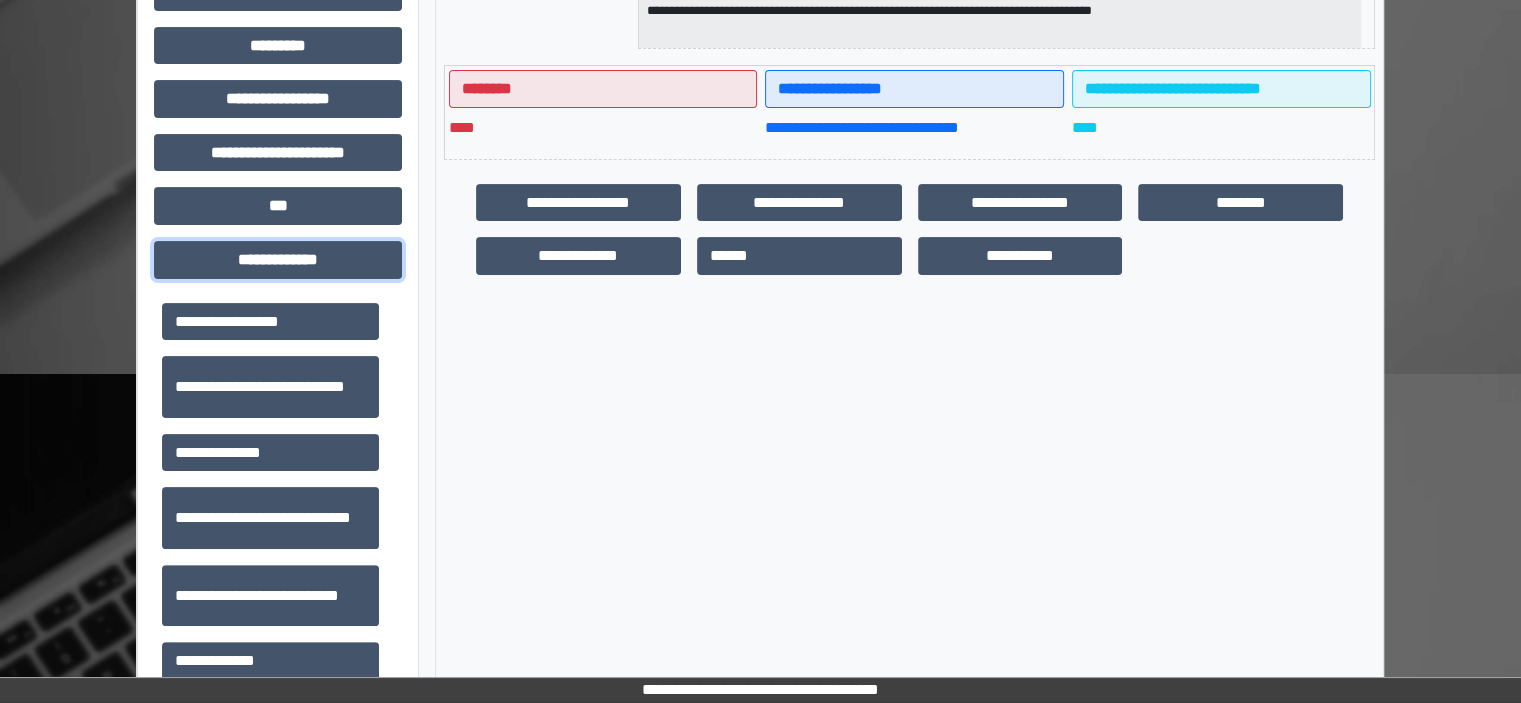 scroll, scrollTop: 400, scrollLeft: 0, axis: vertical 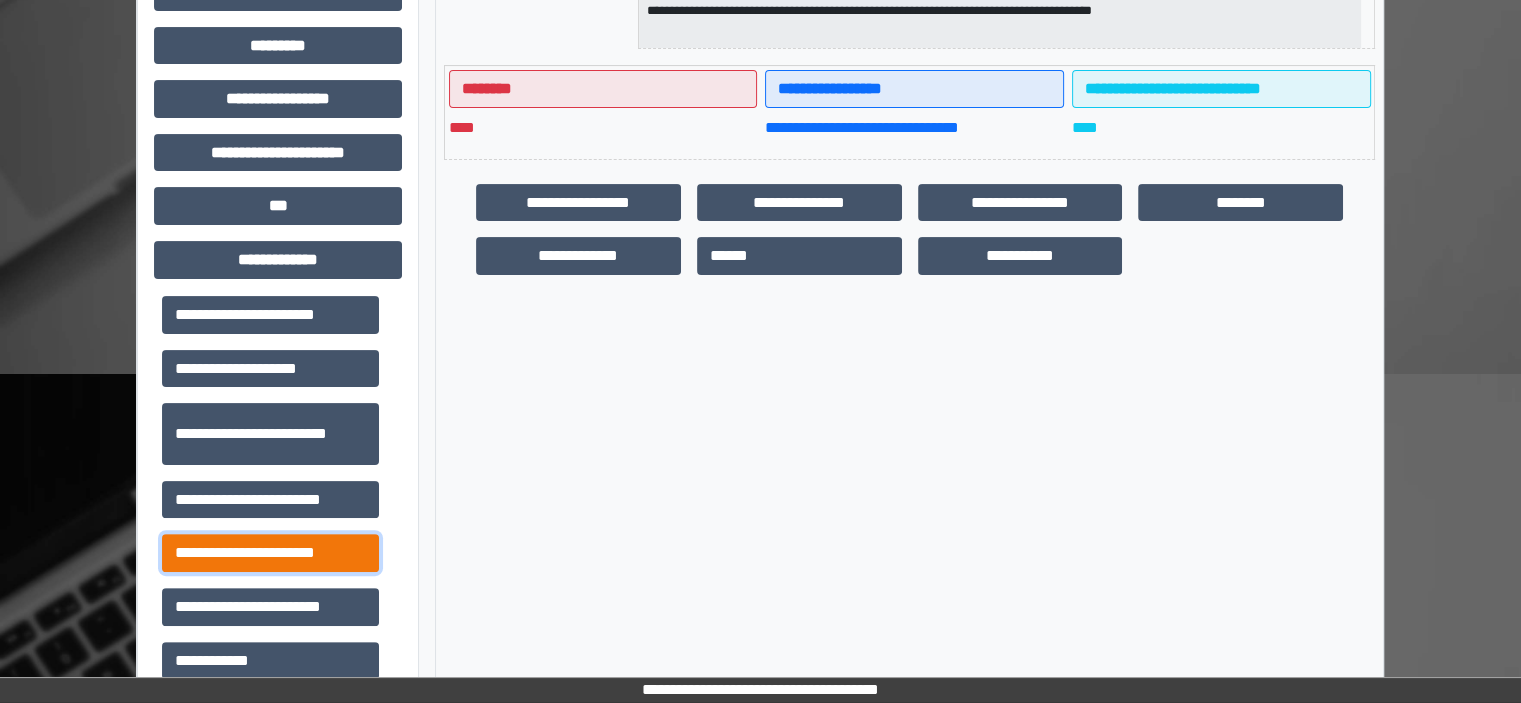 click on "**********" at bounding box center [270, 553] 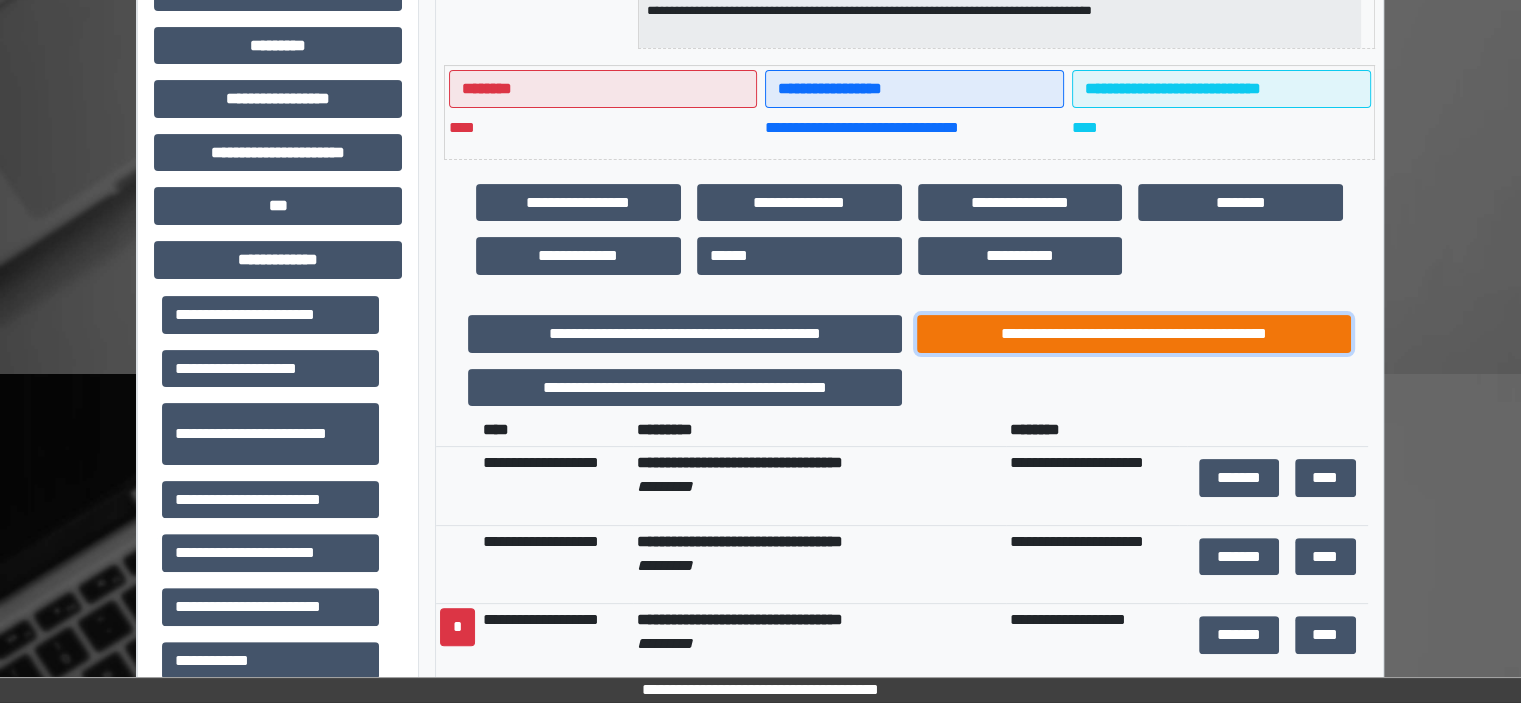 click on "**********" at bounding box center [1134, 334] 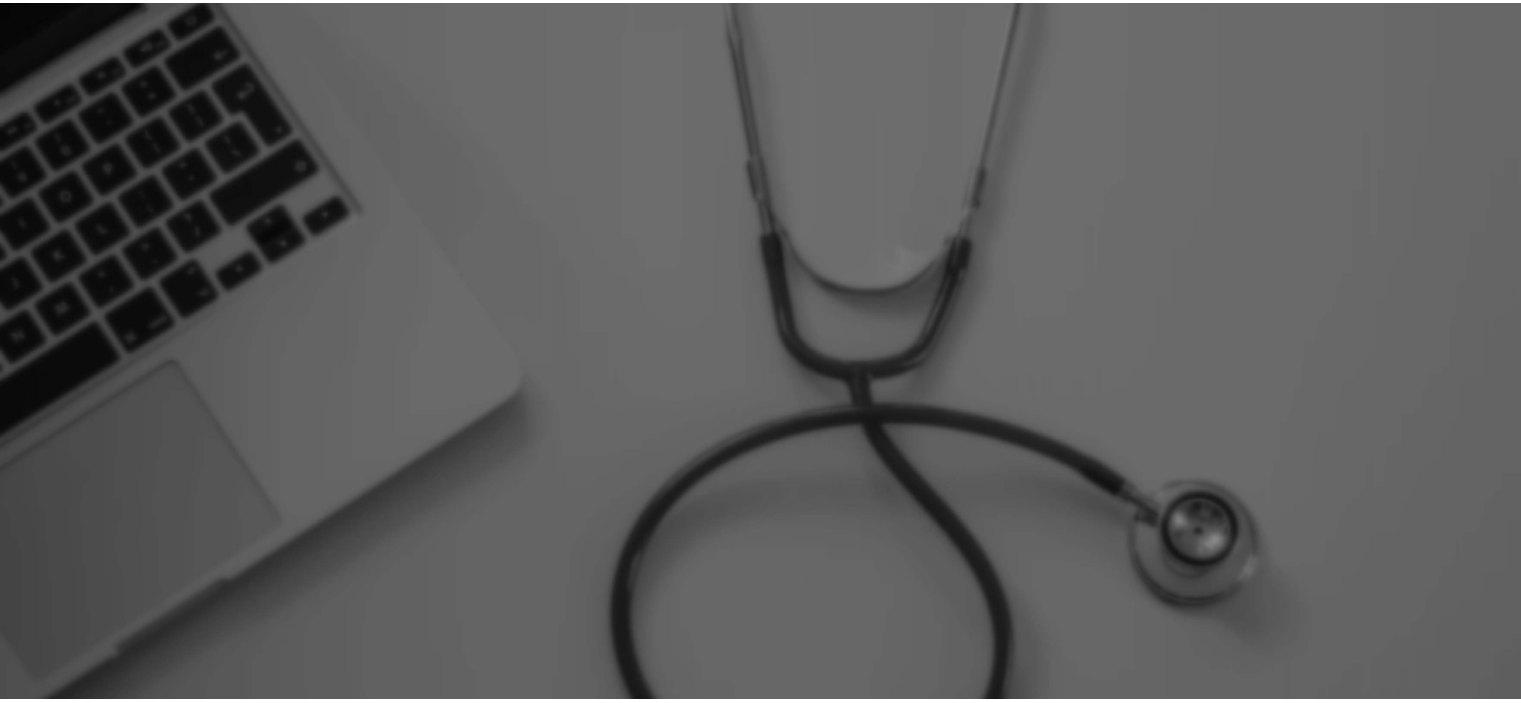 scroll, scrollTop: 0, scrollLeft: 0, axis: both 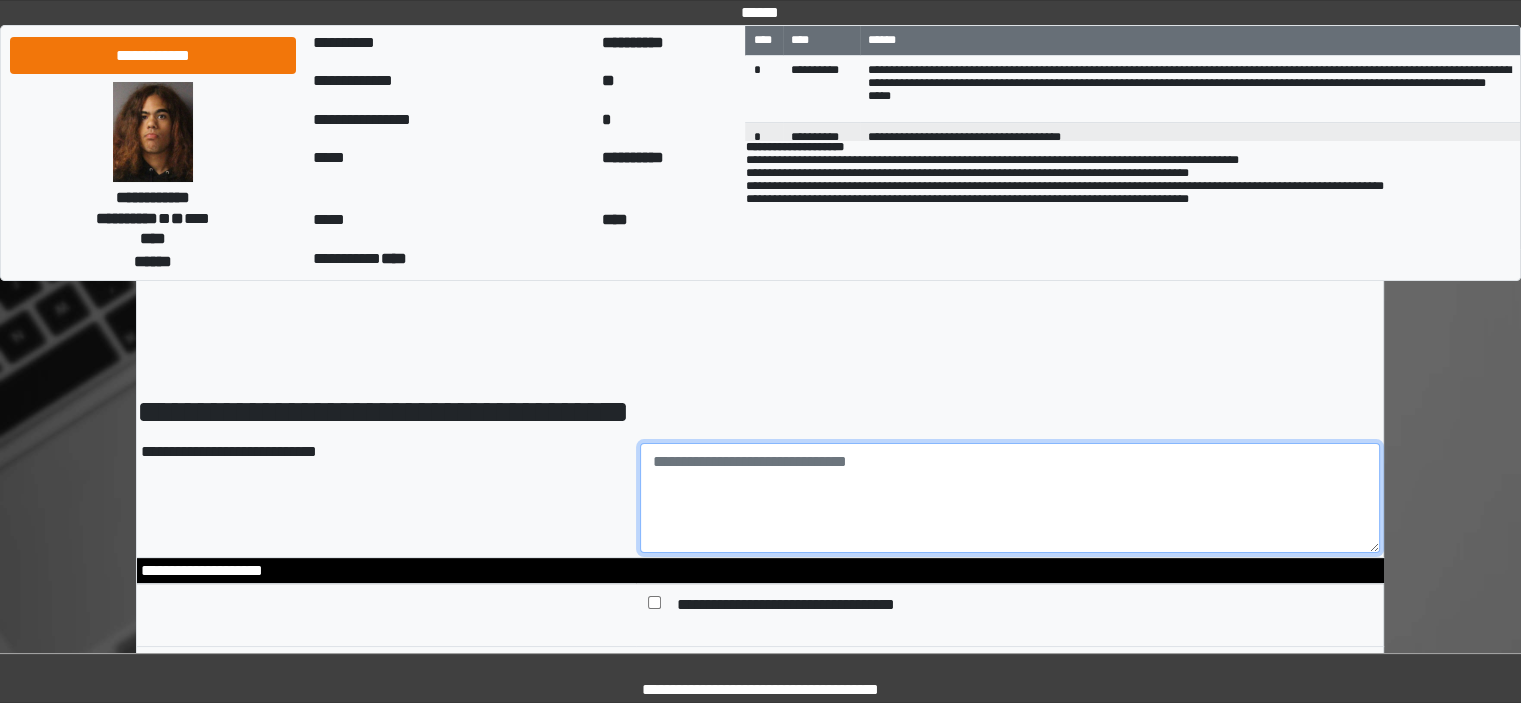 click at bounding box center (1010, 498) 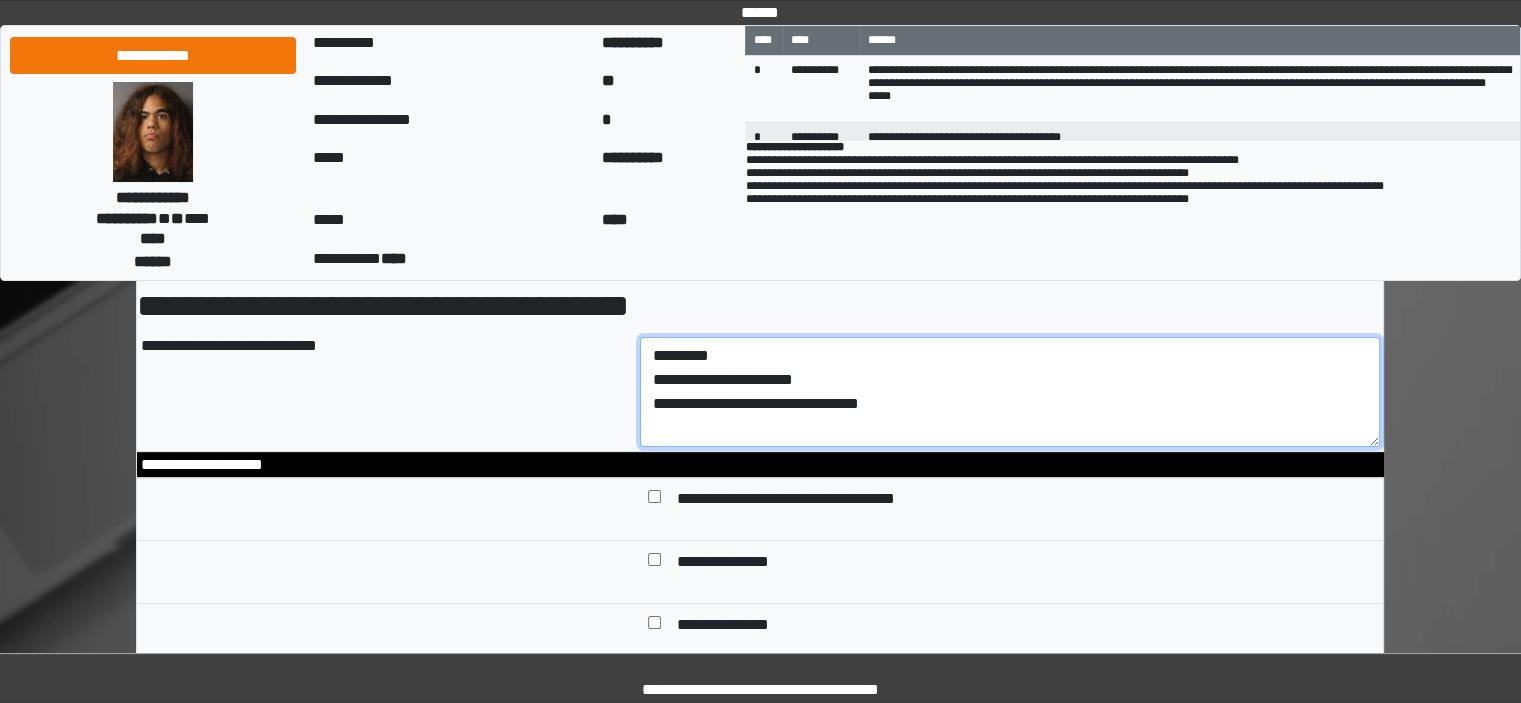 scroll, scrollTop: 300, scrollLeft: 0, axis: vertical 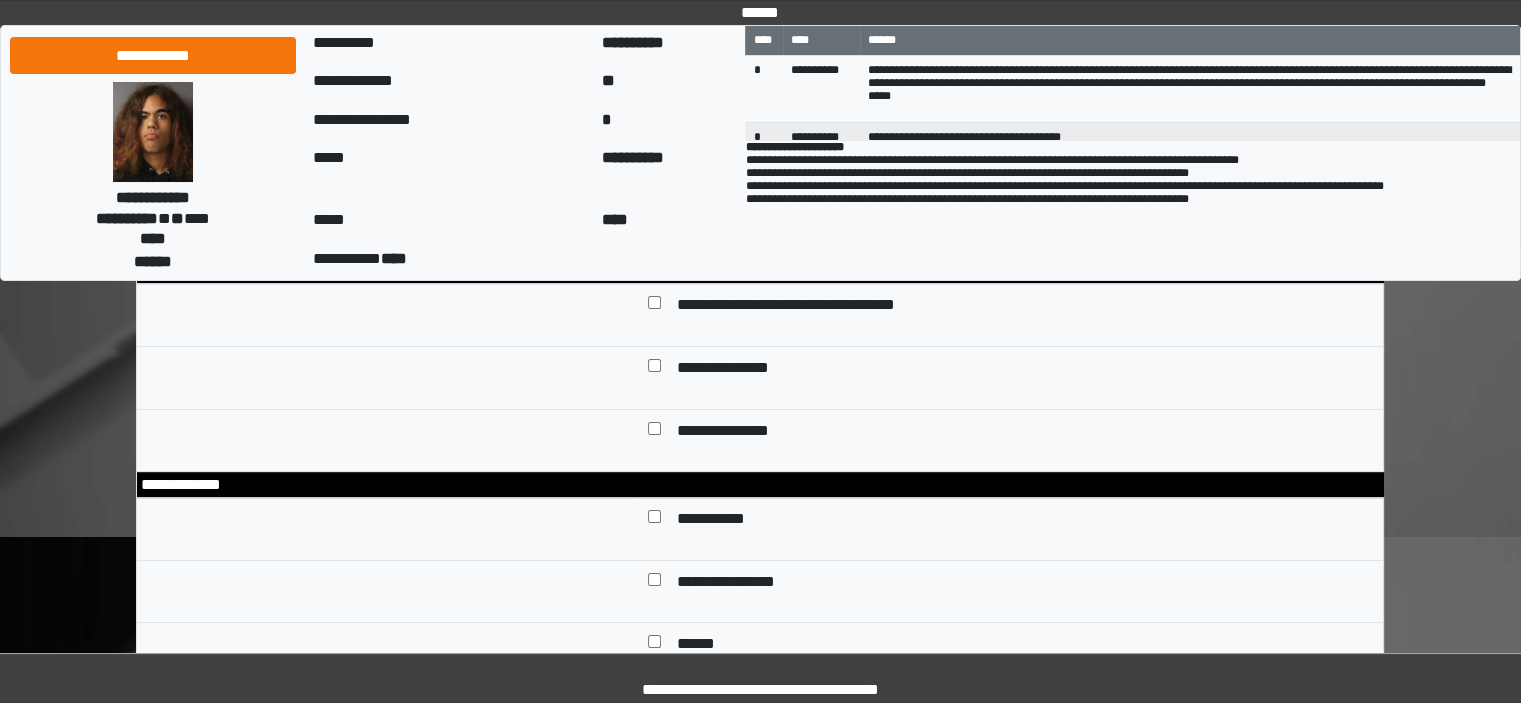 type on "**********" 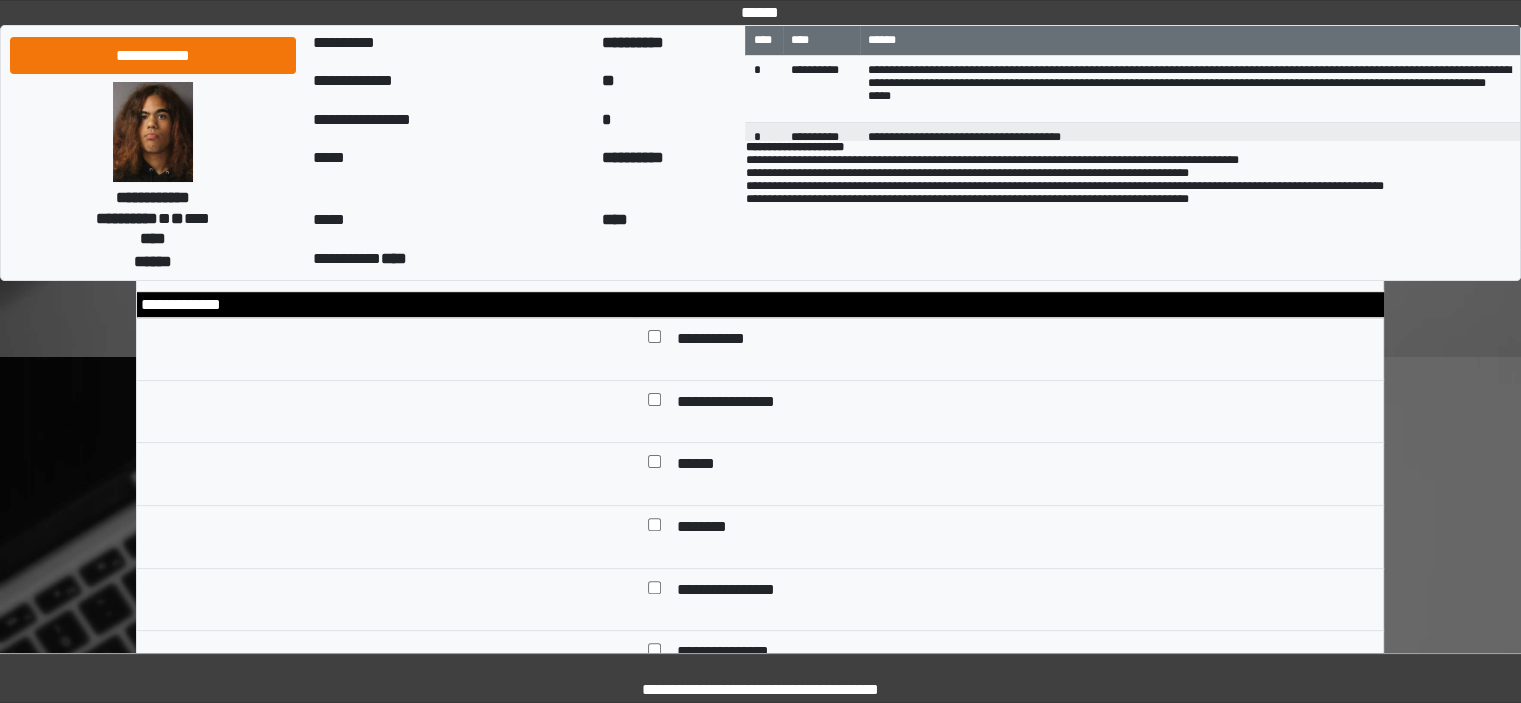 scroll, scrollTop: 500, scrollLeft: 0, axis: vertical 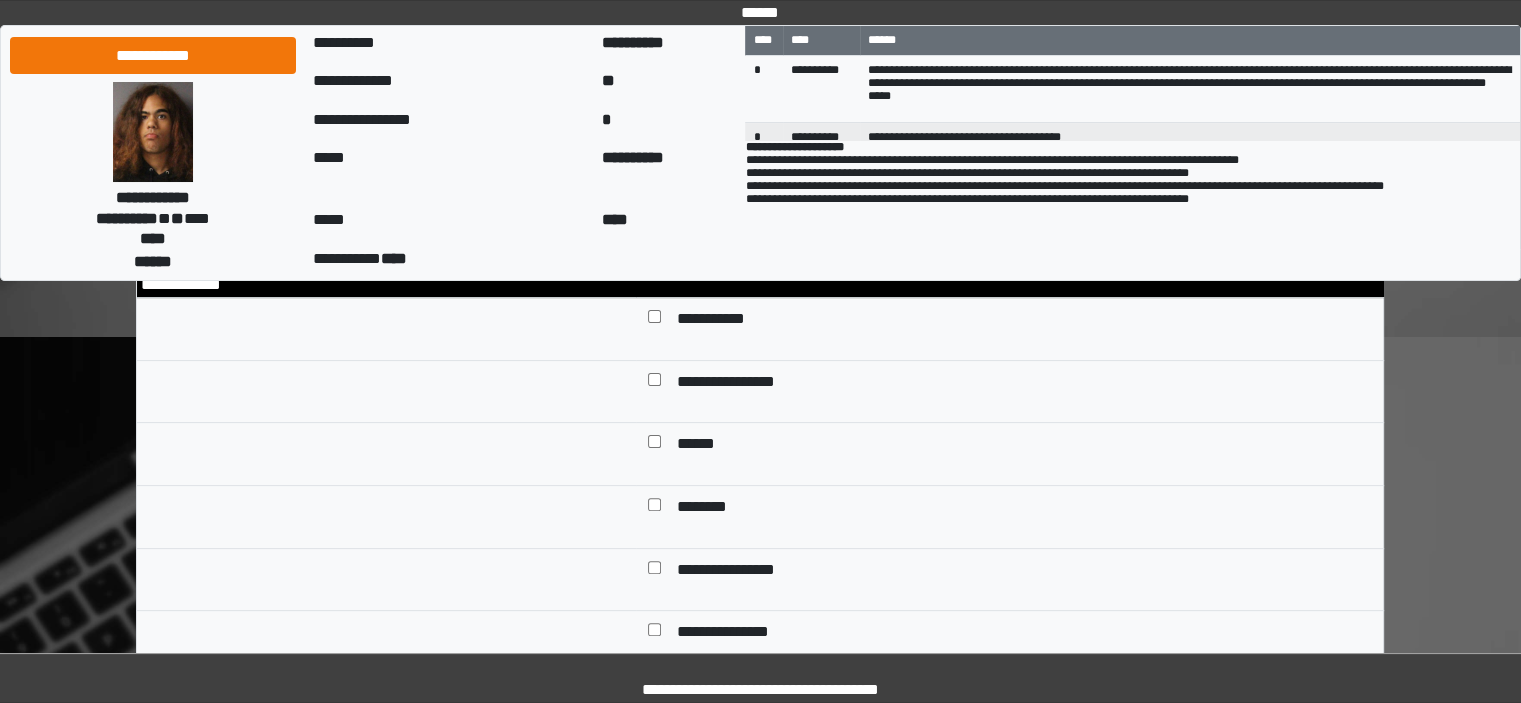 click on "******" at bounding box center (697, 446) 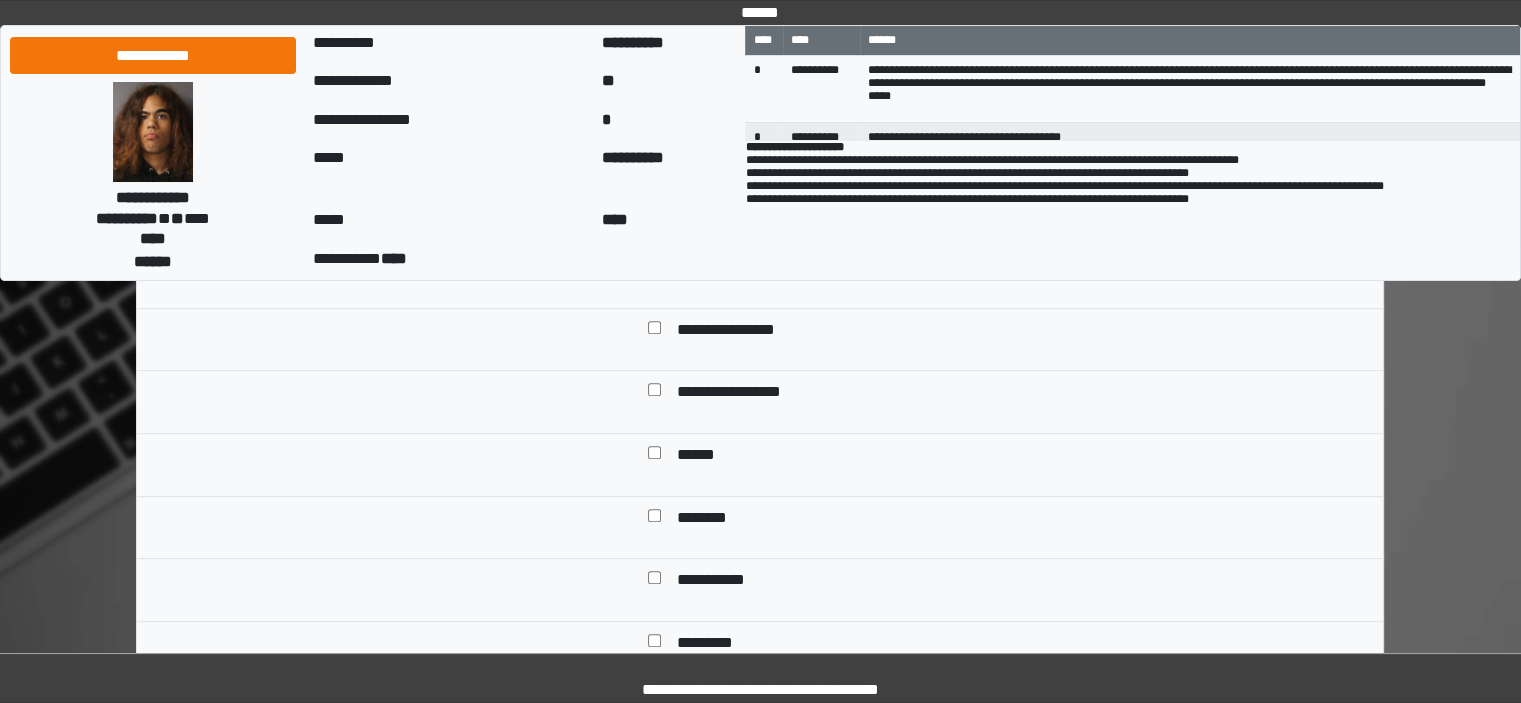 scroll, scrollTop: 900, scrollLeft: 0, axis: vertical 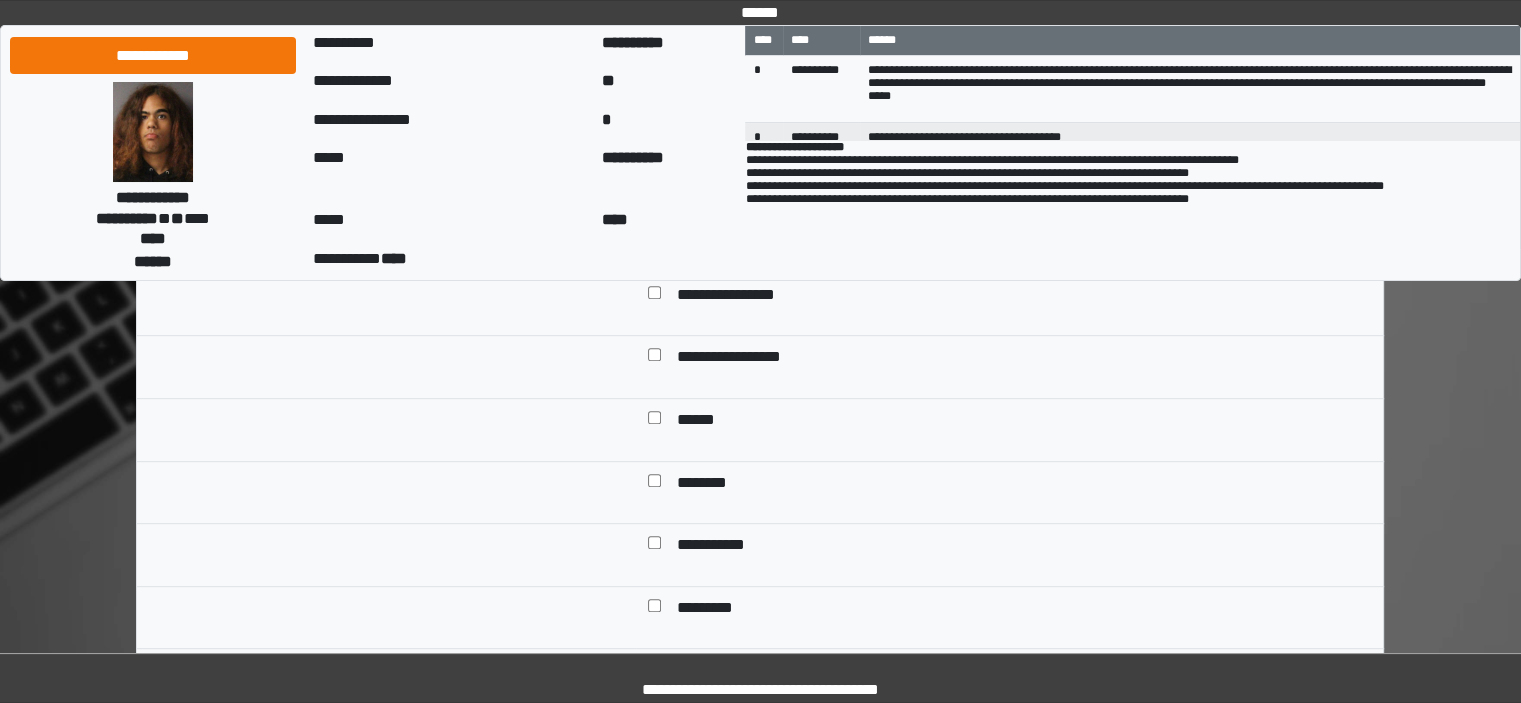 click on "**********" at bounding box center [740, 359] 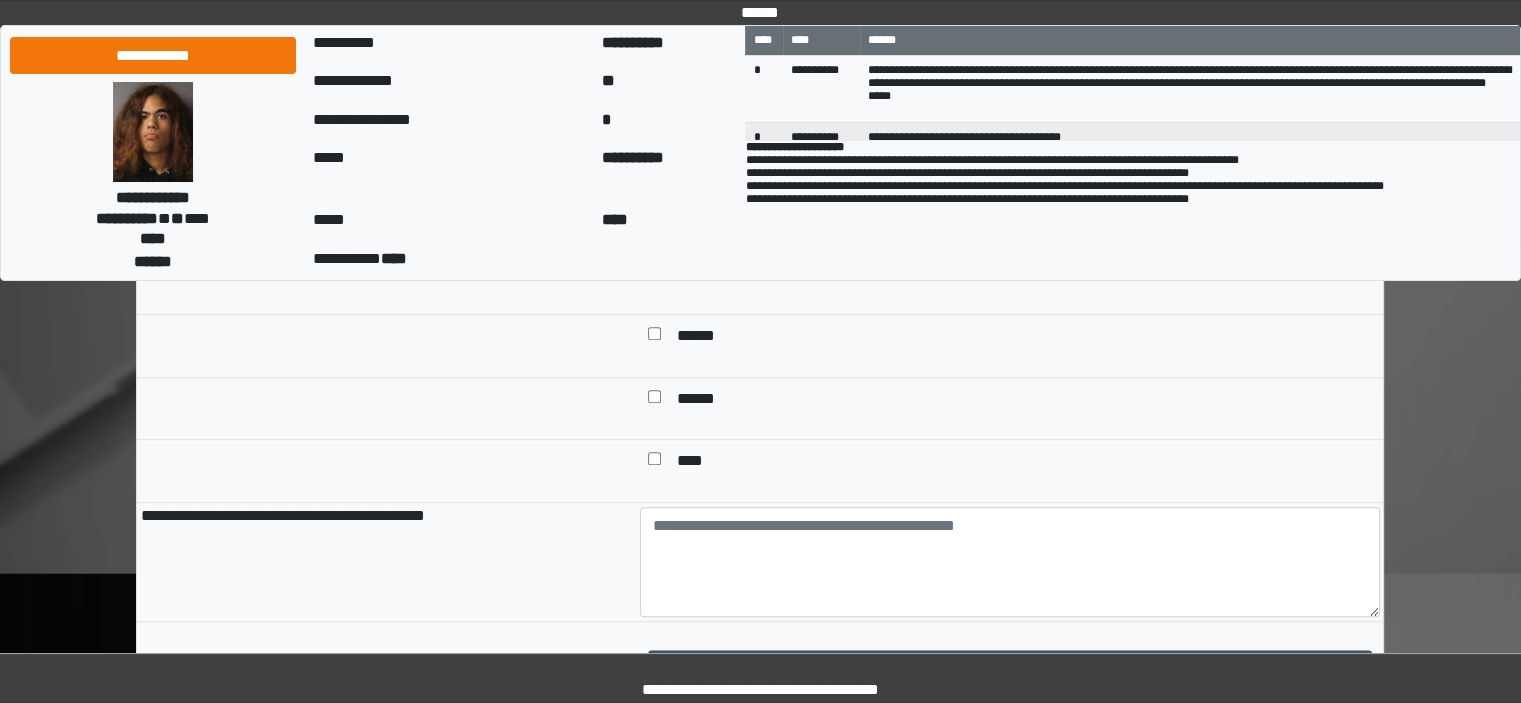 scroll, scrollTop: 1200, scrollLeft: 0, axis: vertical 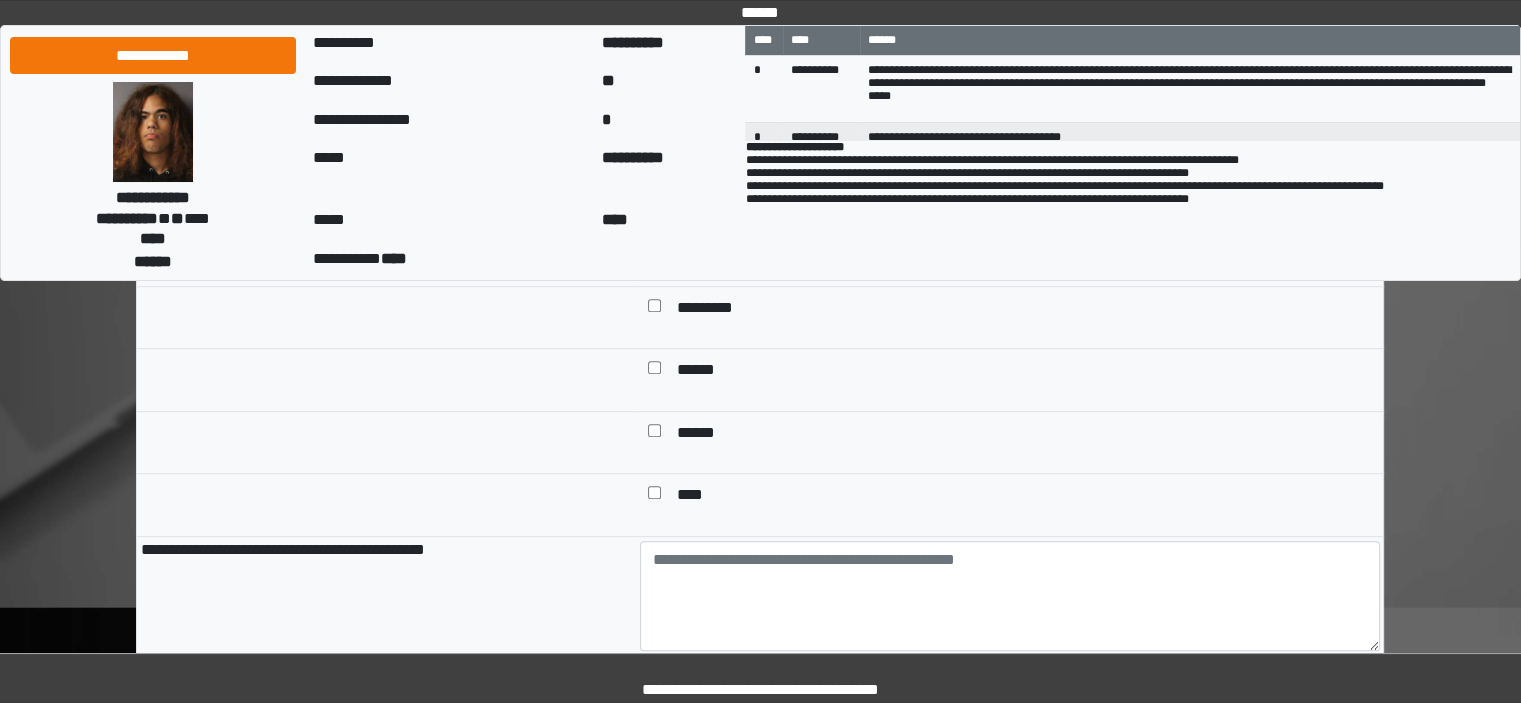 click on "******" at bounding box center (705, 372) 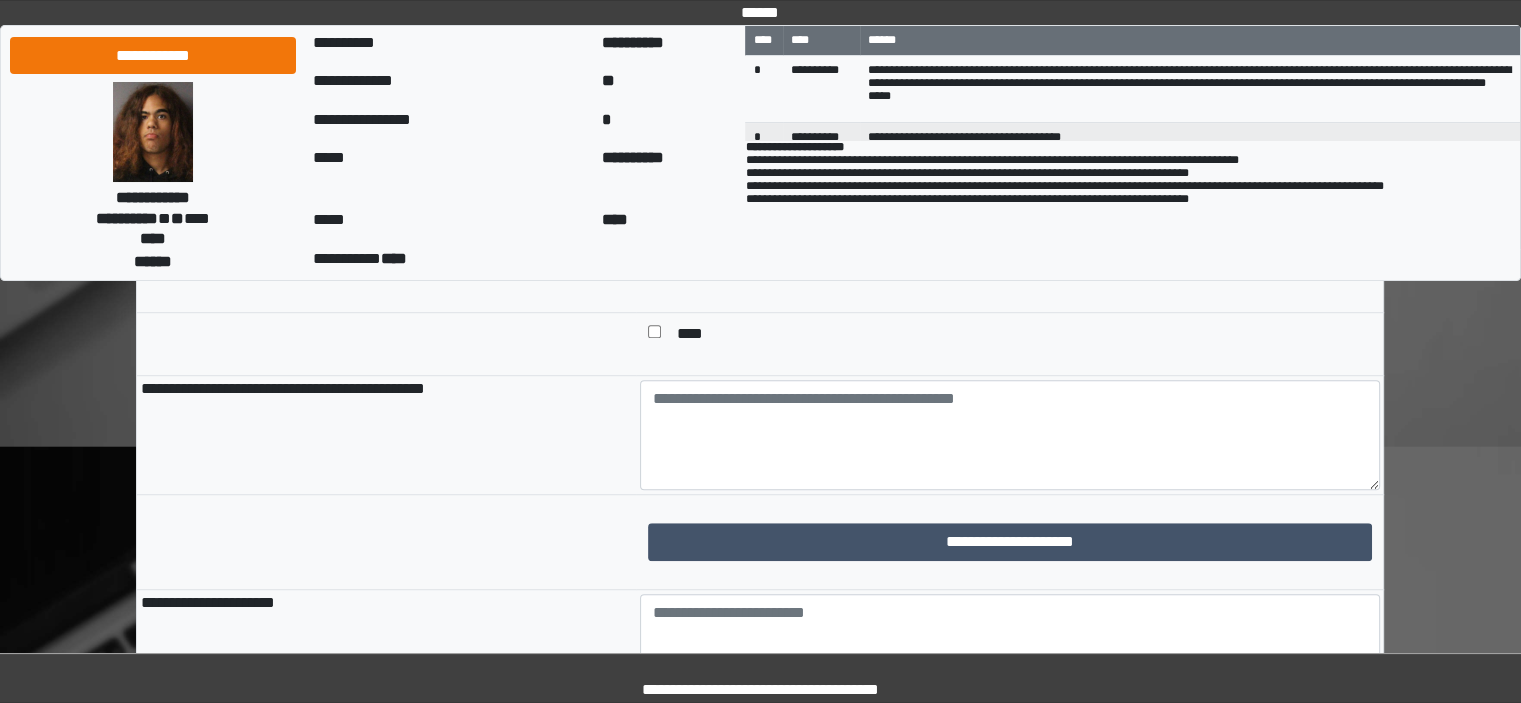 scroll, scrollTop: 1500, scrollLeft: 0, axis: vertical 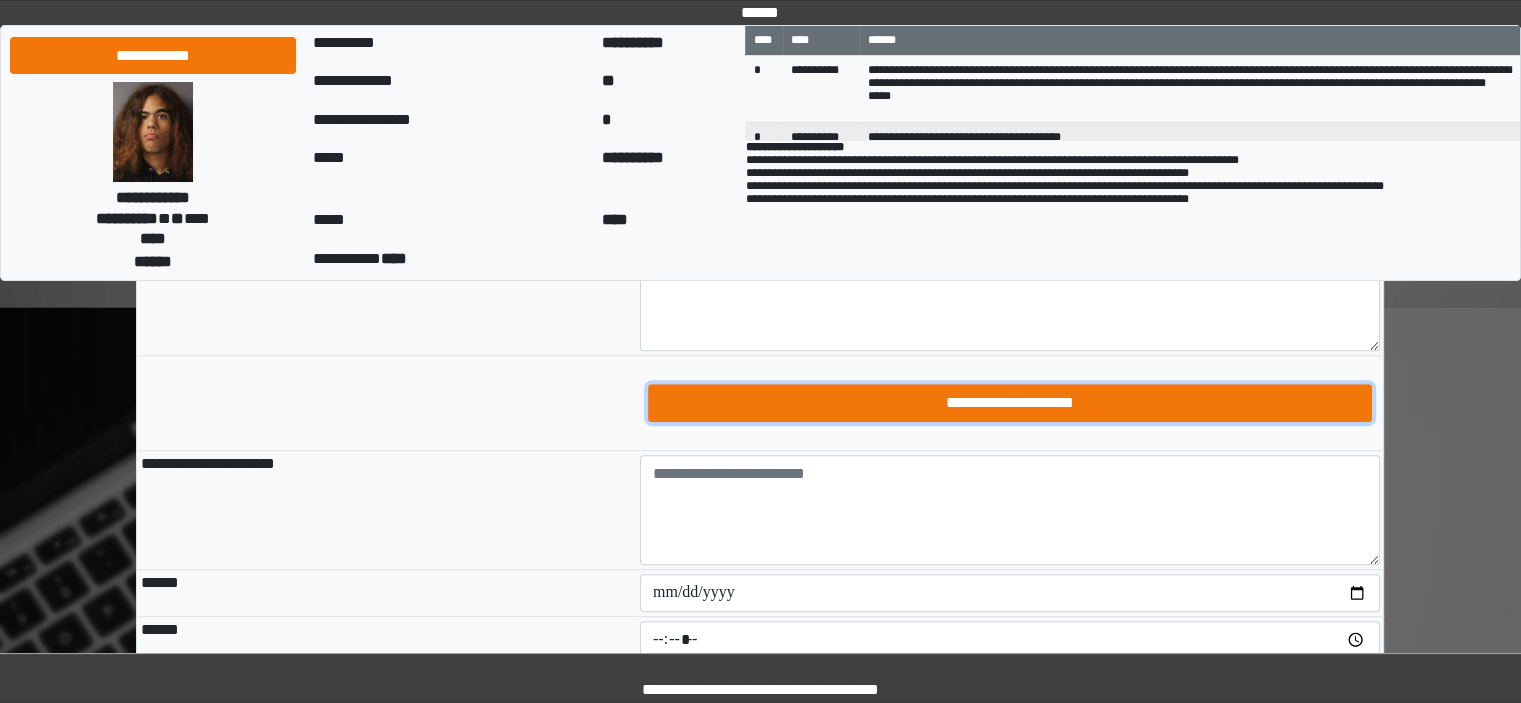 click on "**********" at bounding box center [1010, 403] 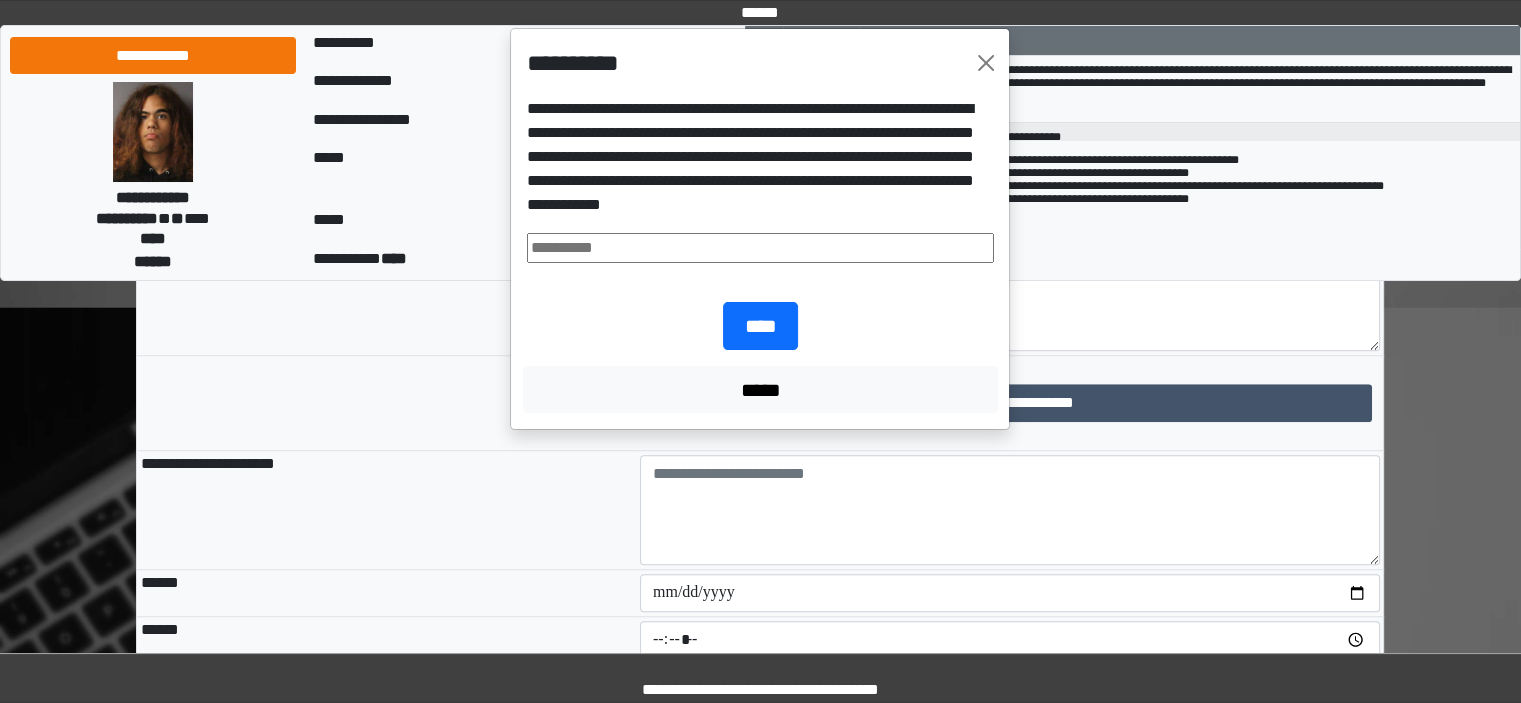 click at bounding box center (760, 248) 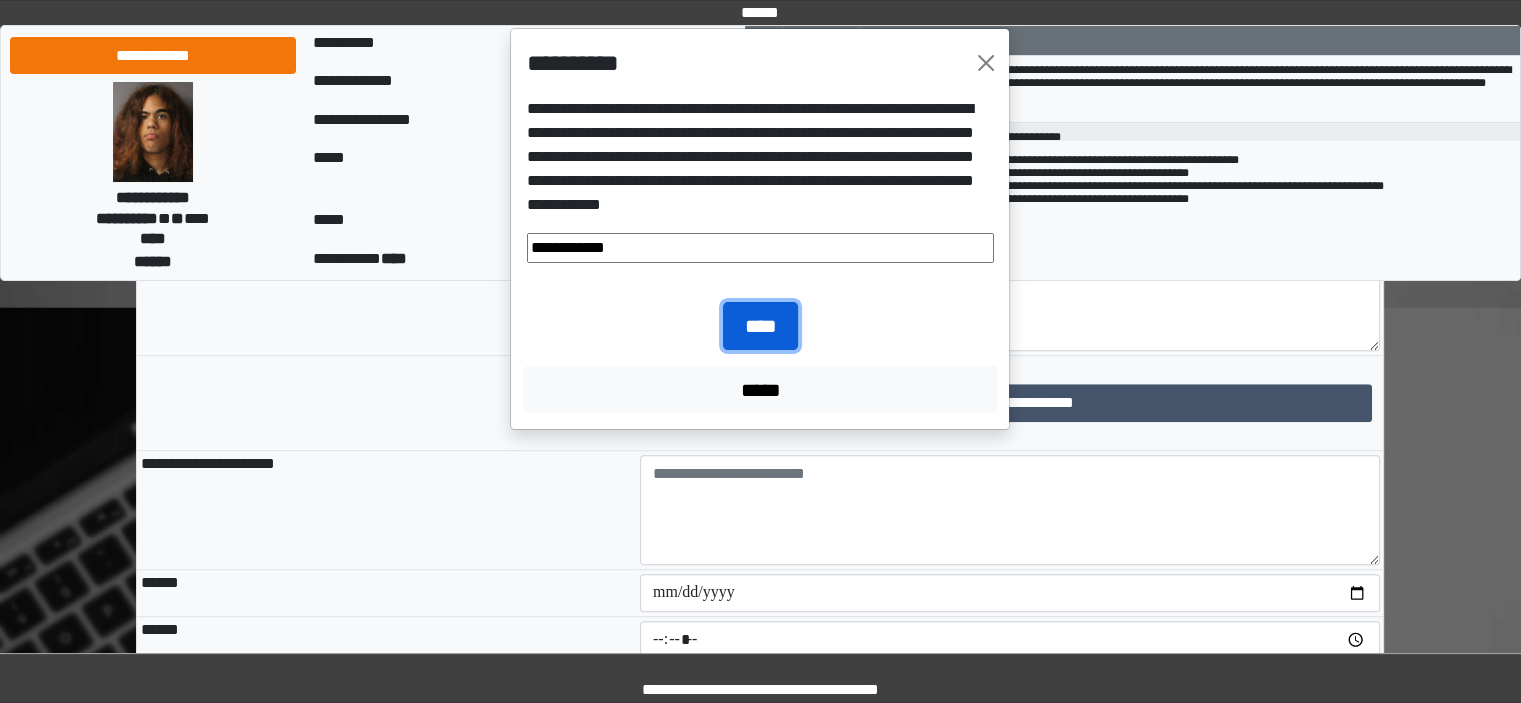 click on "****" at bounding box center (760, 326) 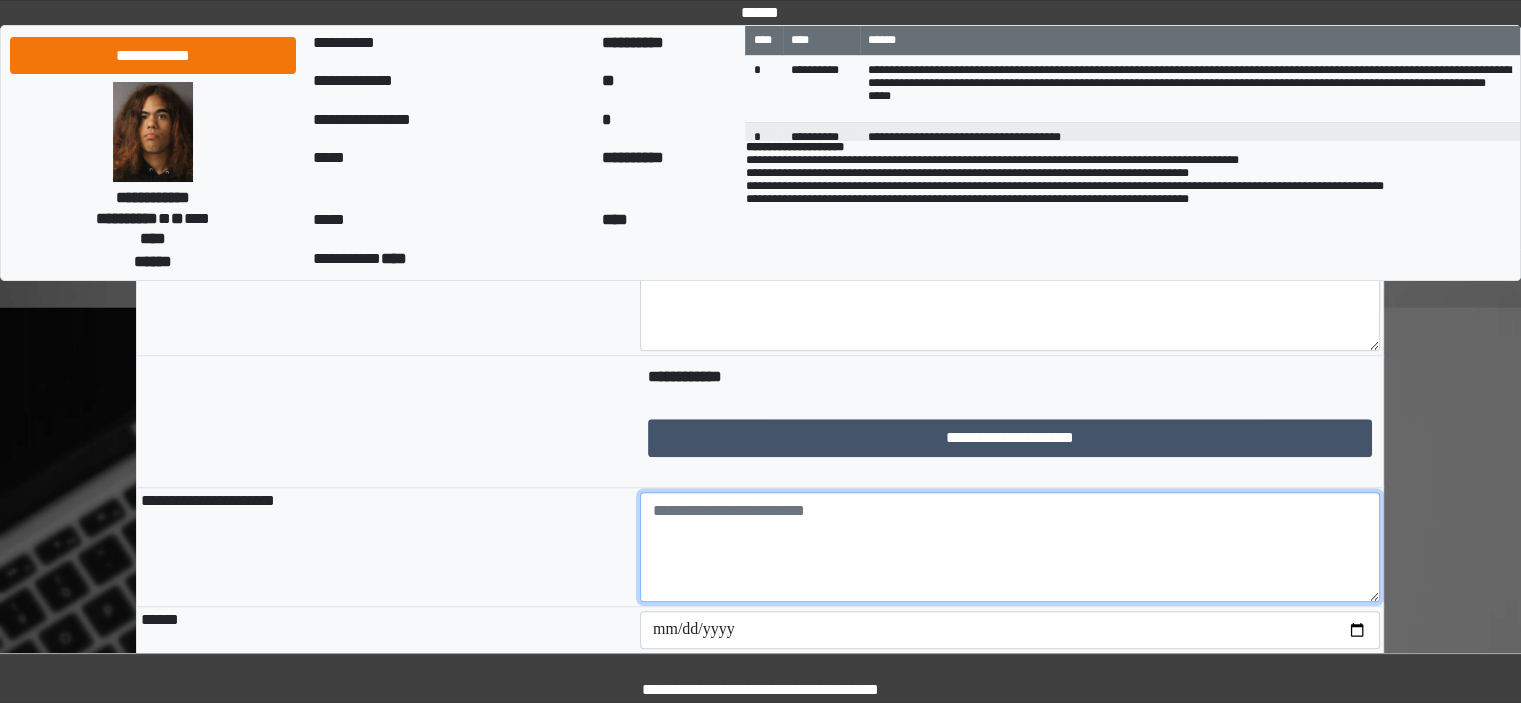 click at bounding box center [1010, 547] 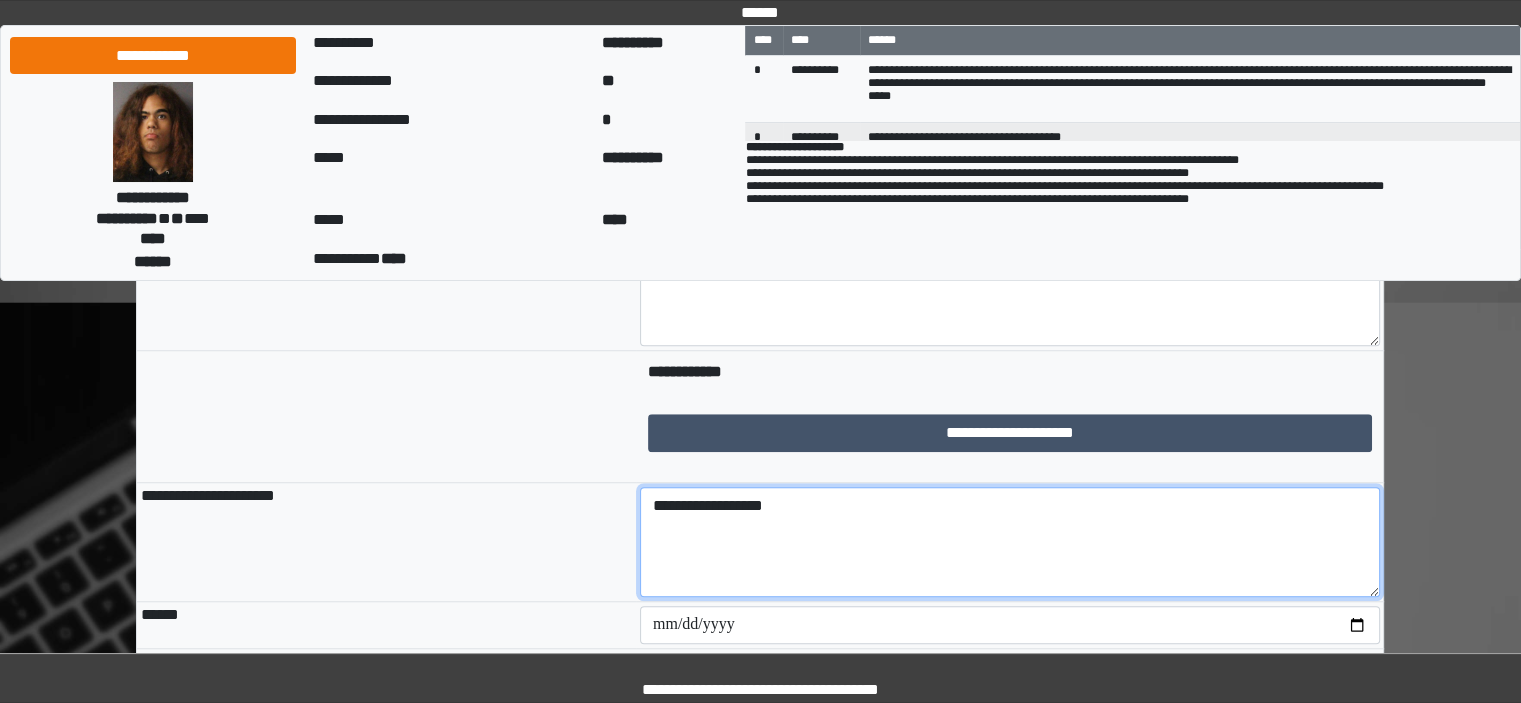 scroll, scrollTop: 1800, scrollLeft: 0, axis: vertical 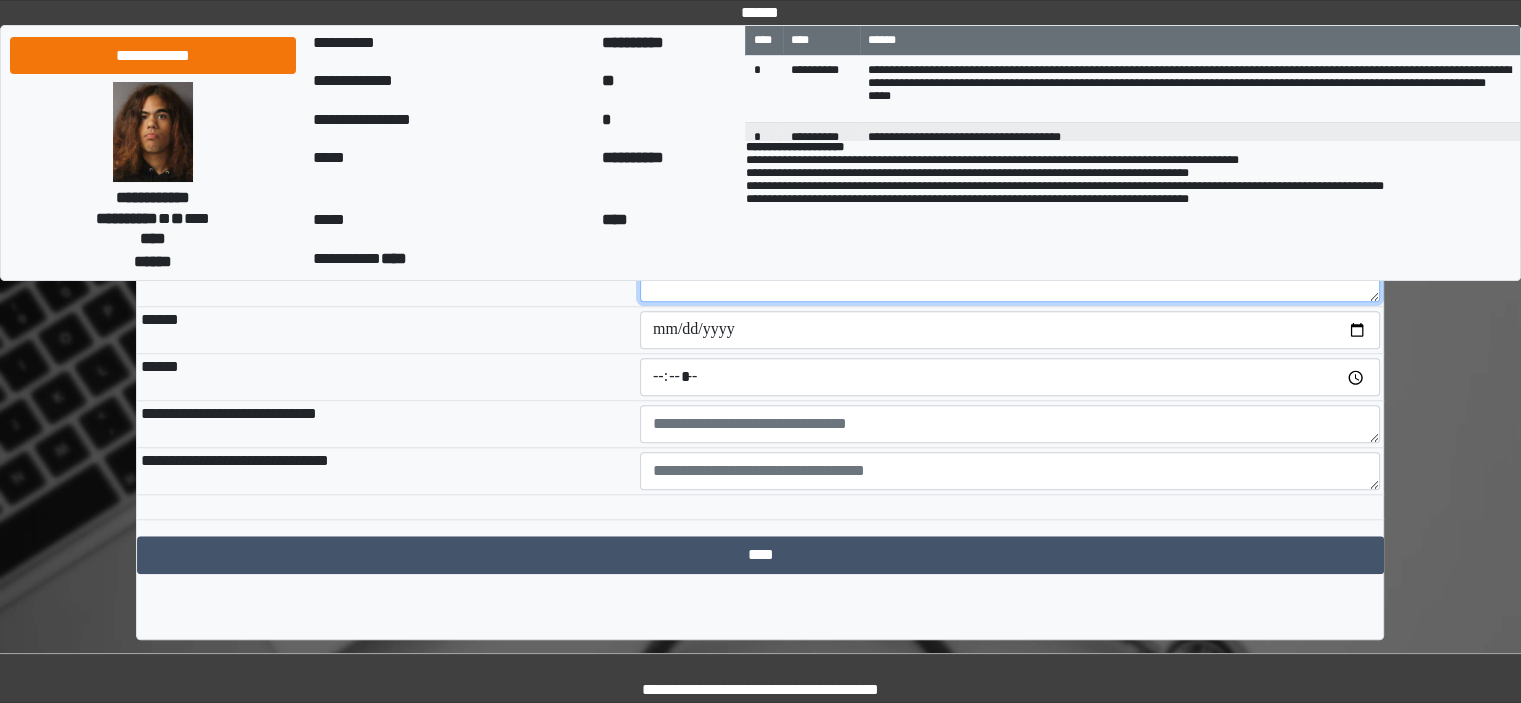 type on "**********" 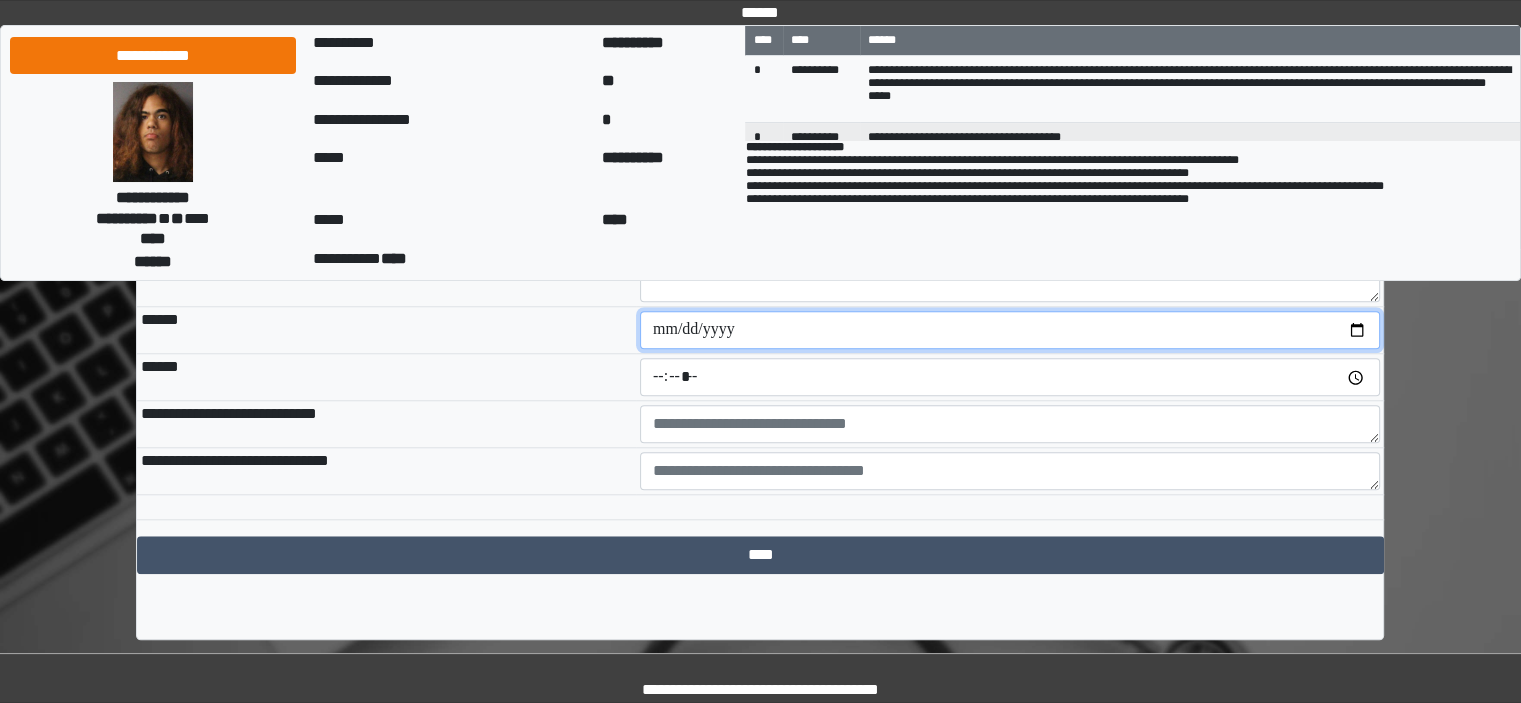 click at bounding box center [1010, 330] 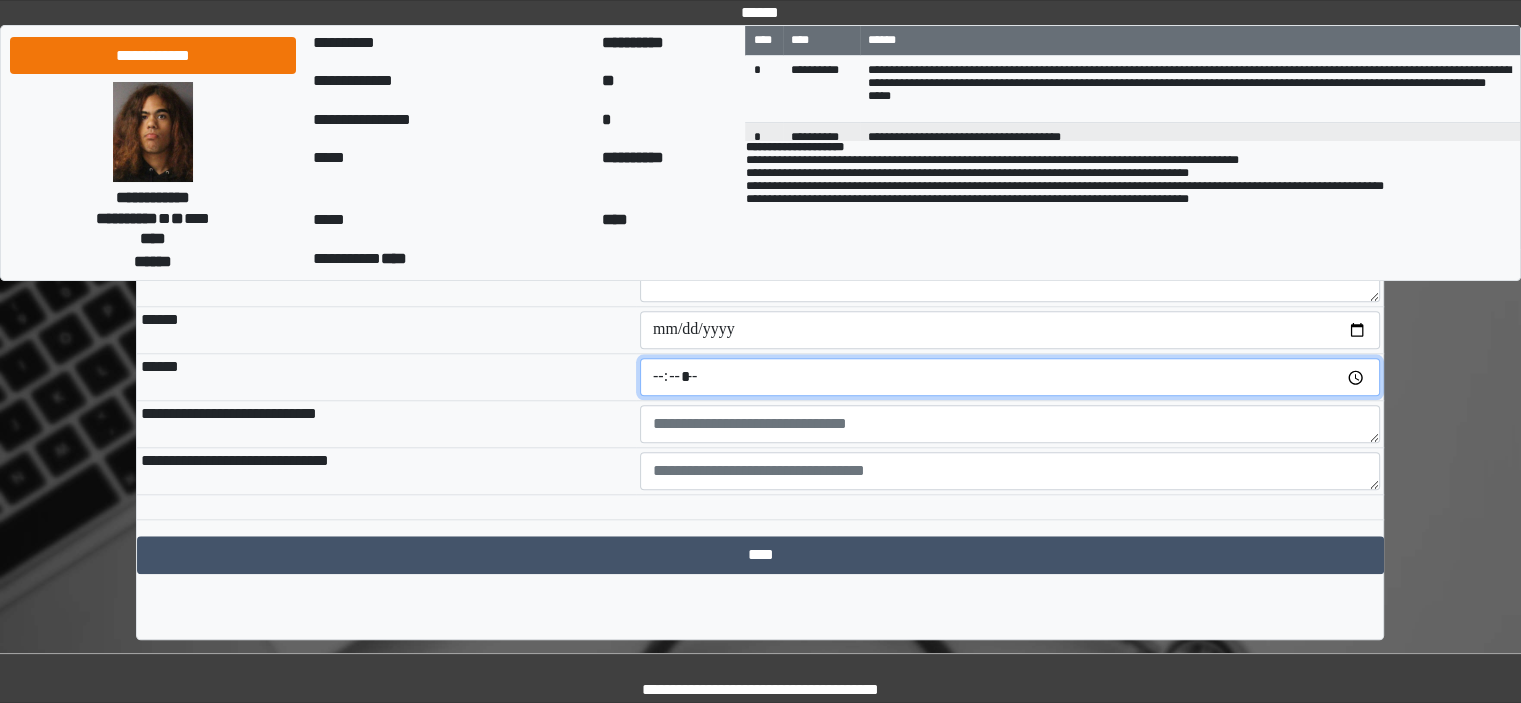 click at bounding box center [1010, 377] 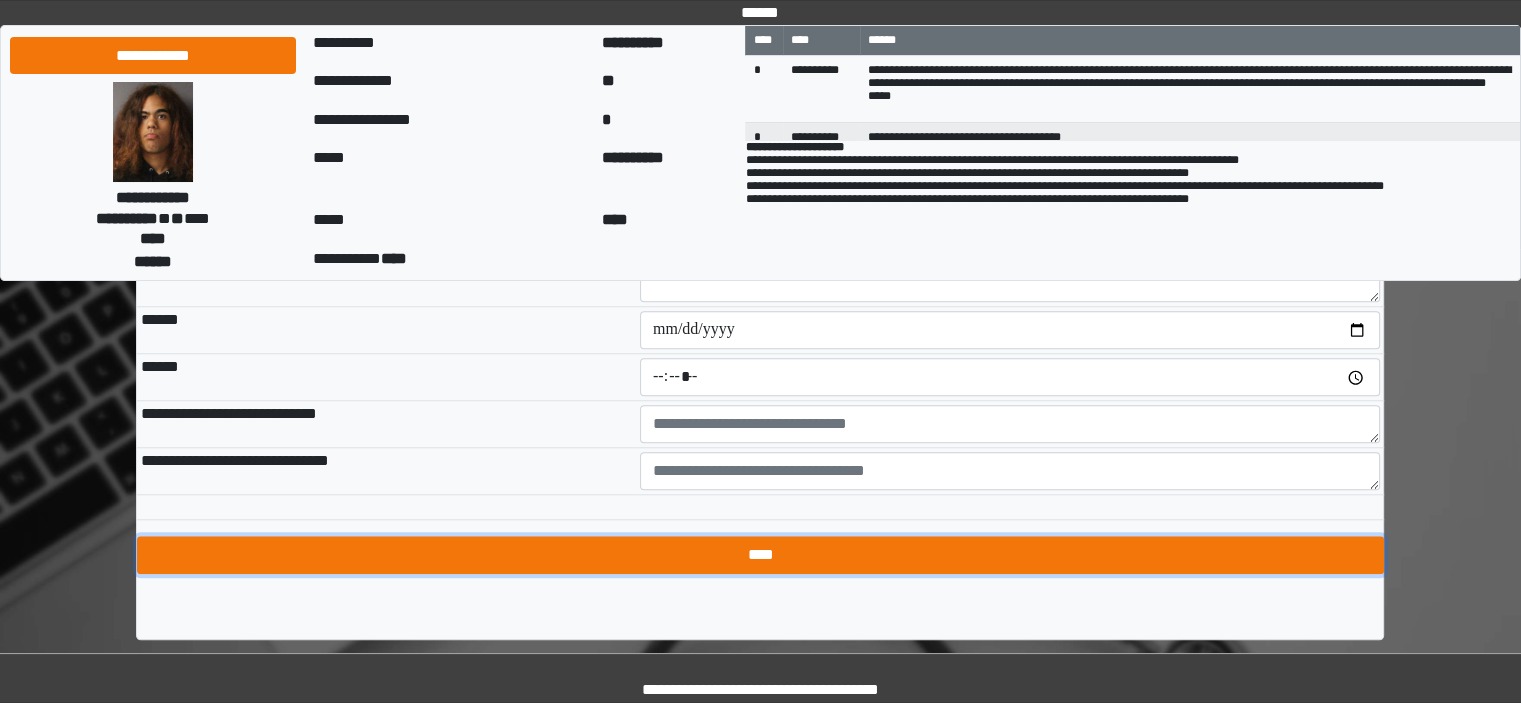 click on "****" at bounding box center [760, 555] 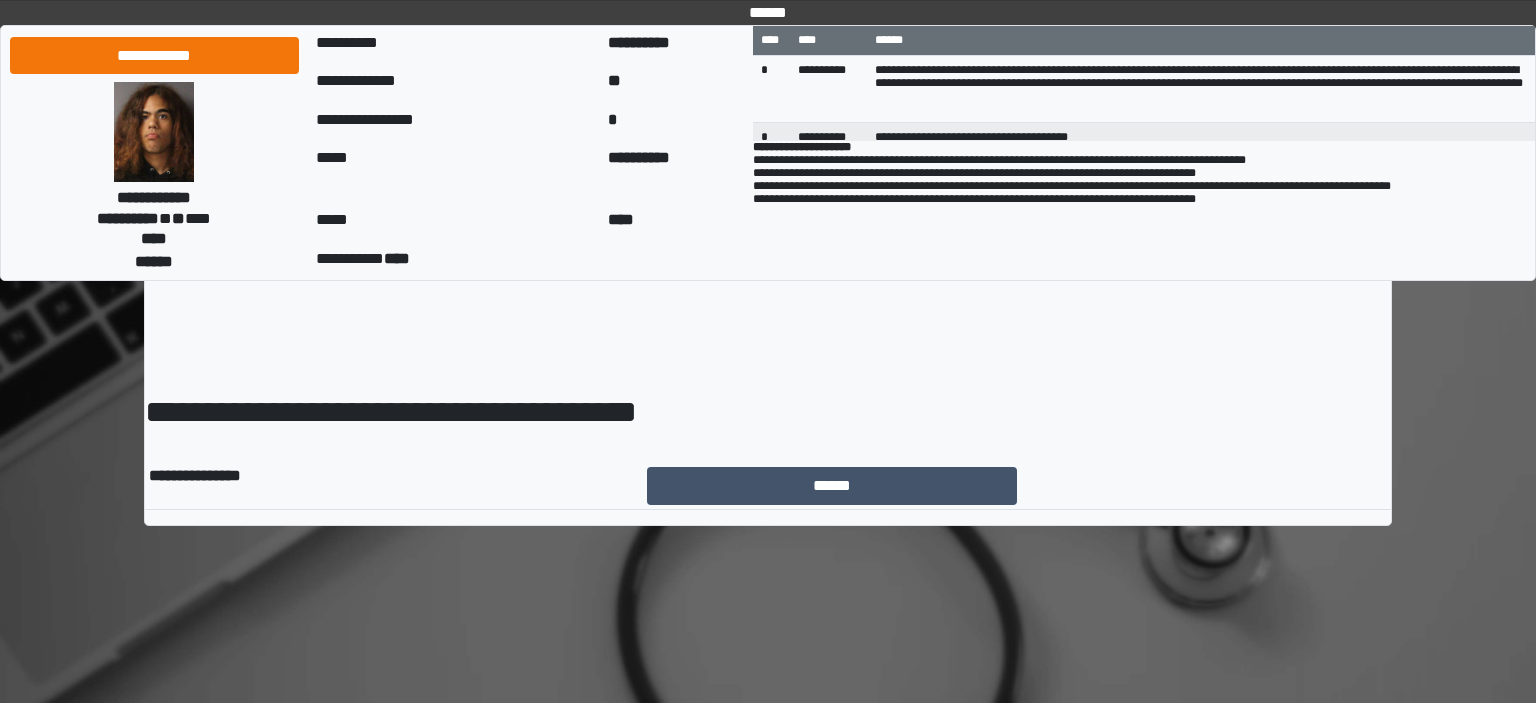 scroll, scrollTop: 0, scrollLeft: 0, axis: both 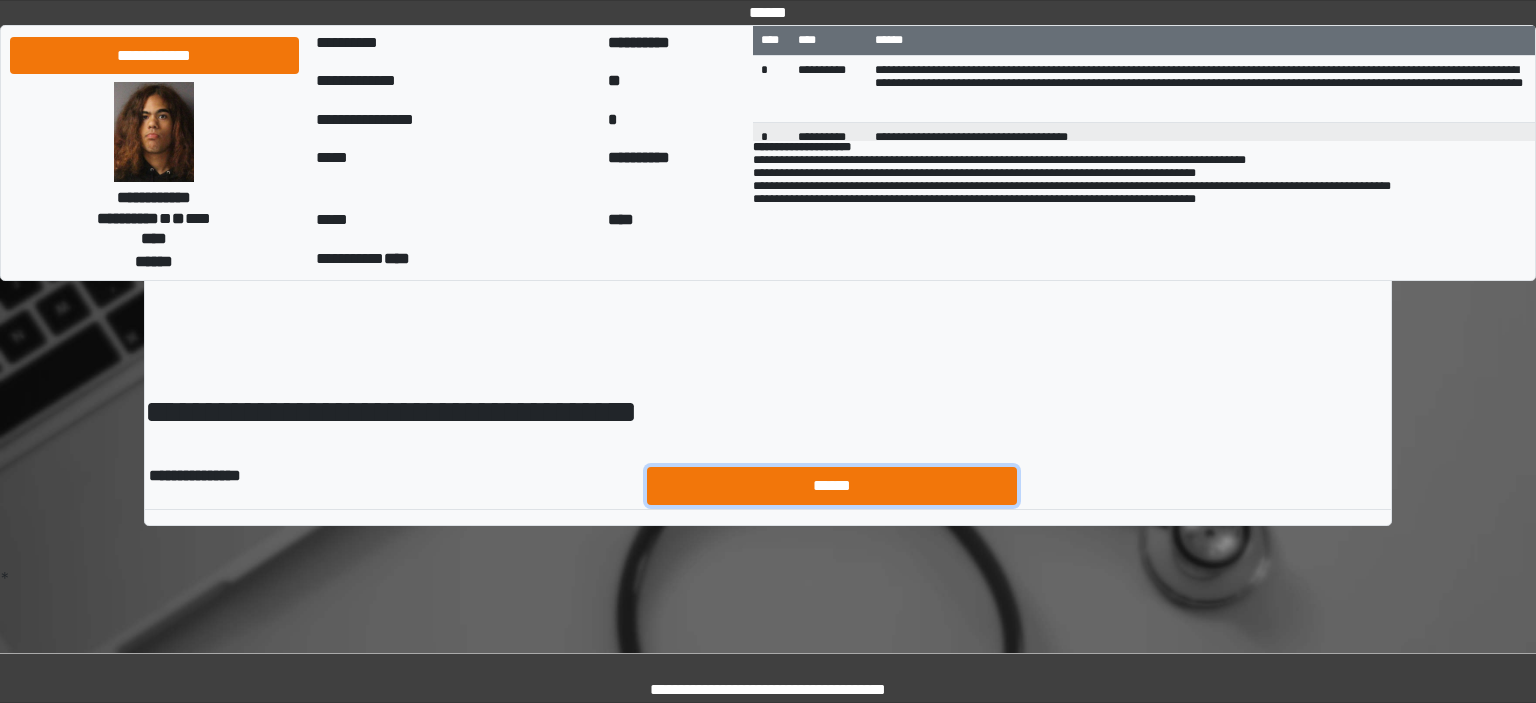 click on "******" at bounding box center [832, 486] 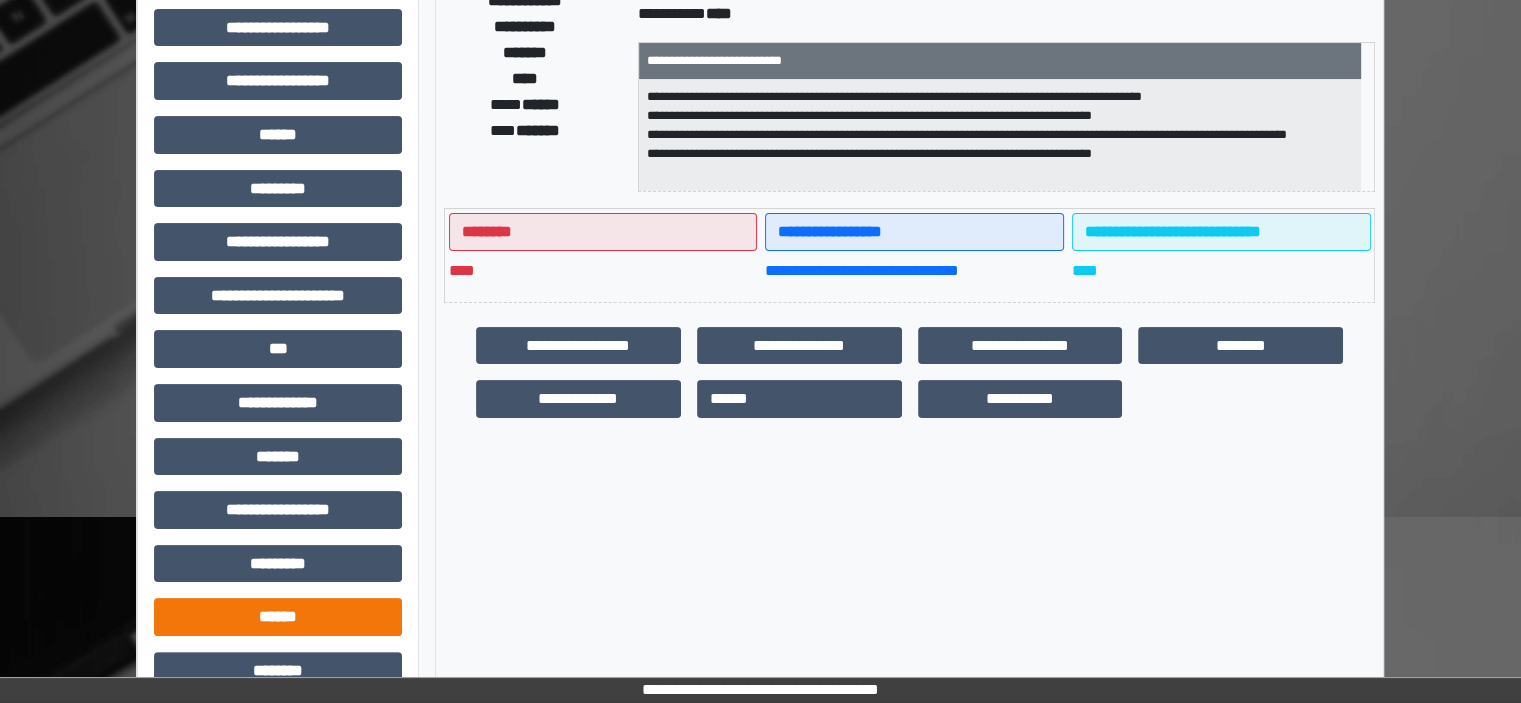 scroll, scrollTop: 463, scrollLeft: 0, axis: vertical 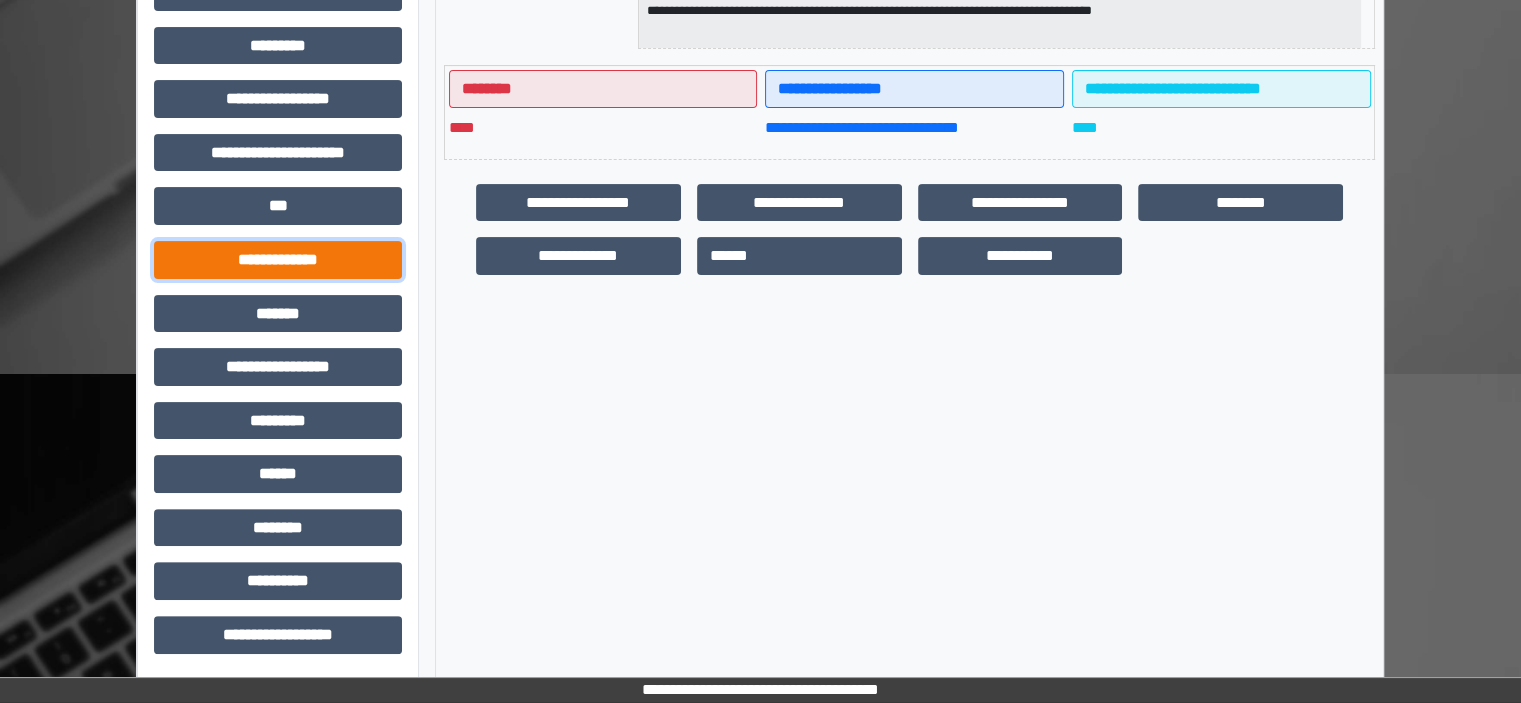 click on "**********" at bounding box center (278, 260) 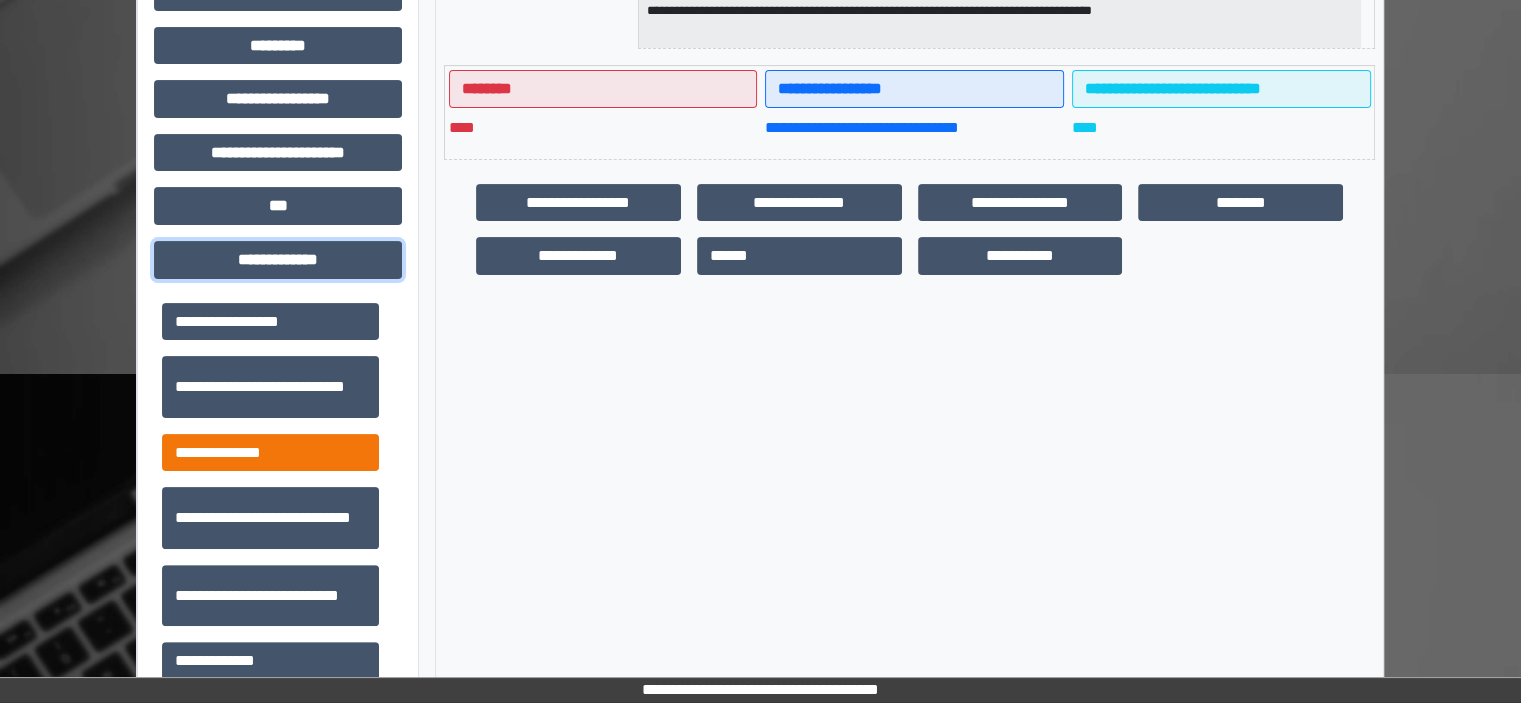 scroll, scrollTop: 500, scrollLeft: 0, axis: vertical 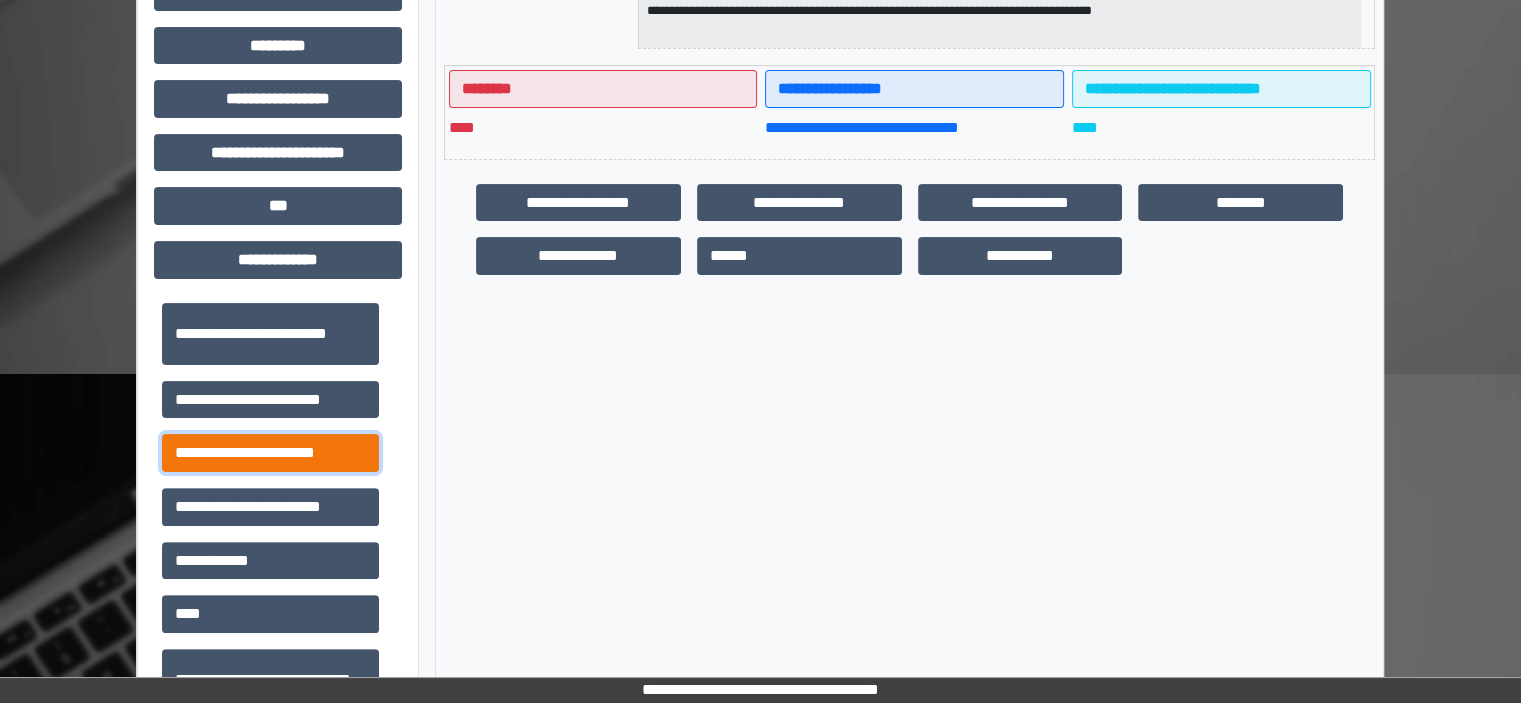 click on "**********" at bounding box center (270, 453) 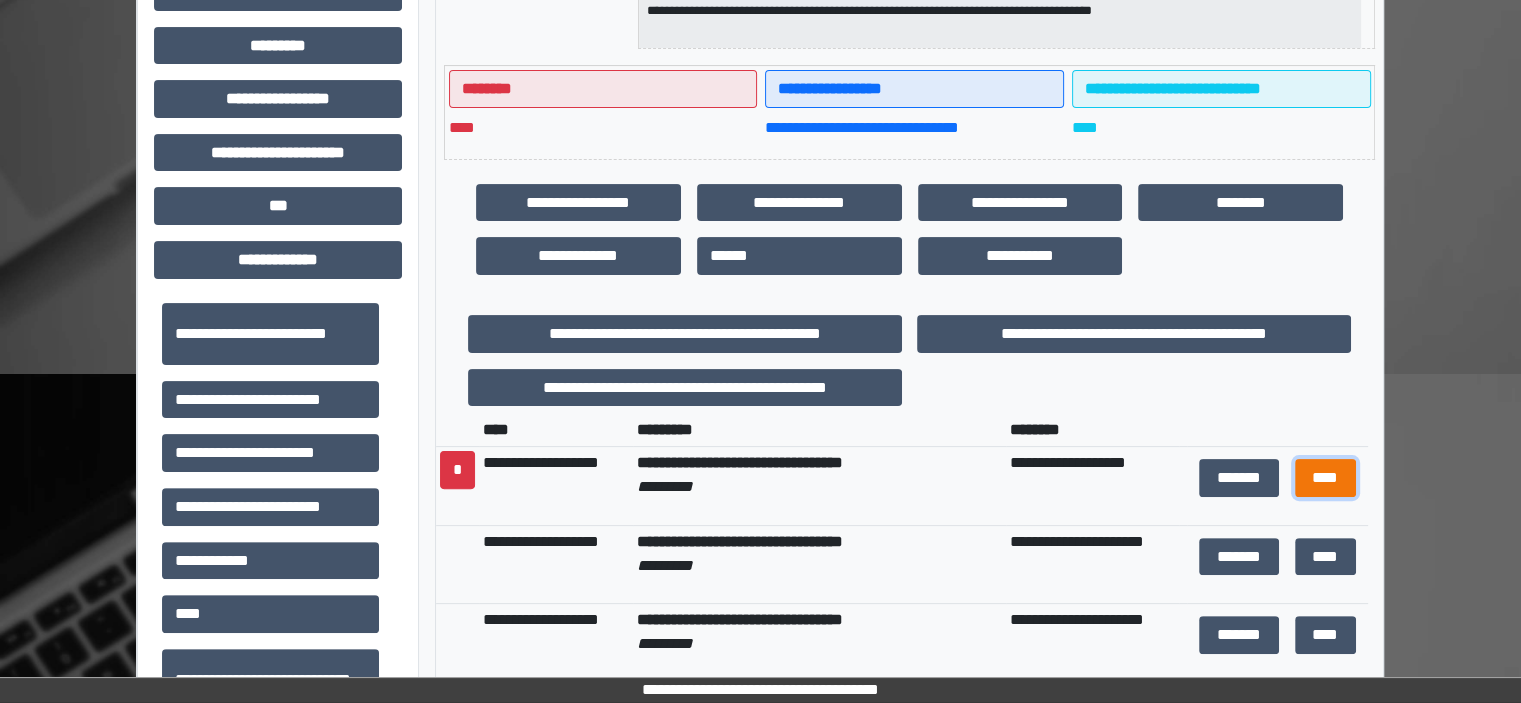 click on "****" at bounding box center [1325, 478] 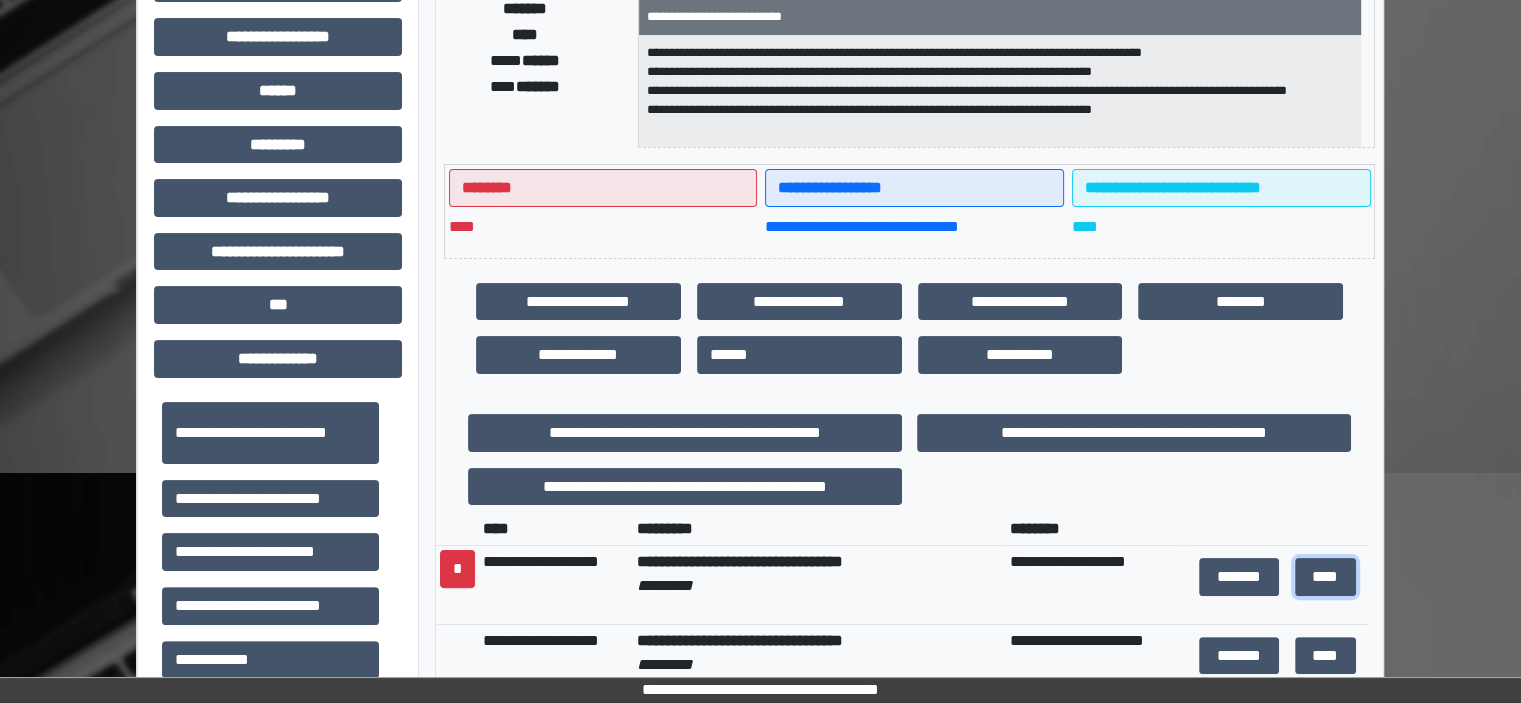 scroll, scrollTop: 0, scrollLeft: 0, axis: both 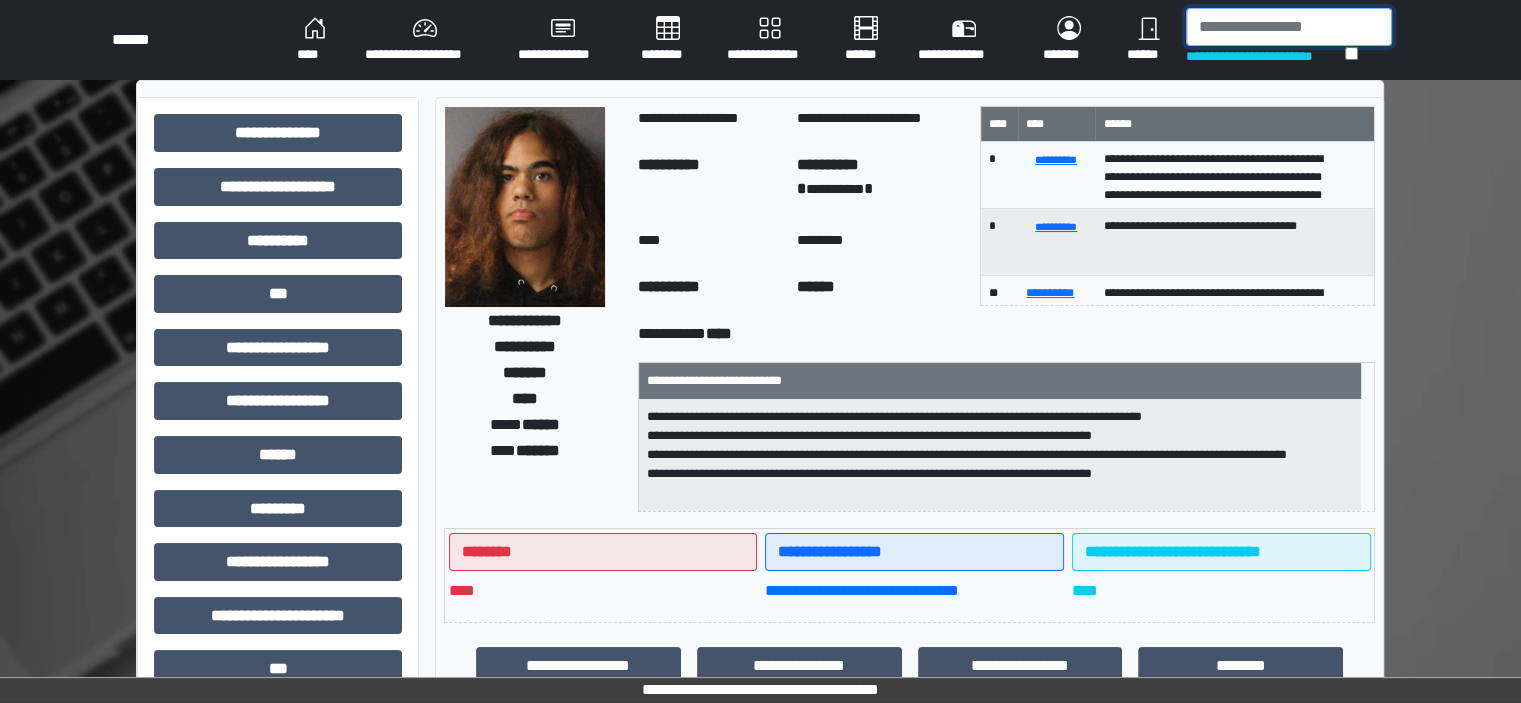 click at bounding box center [1289, 27] 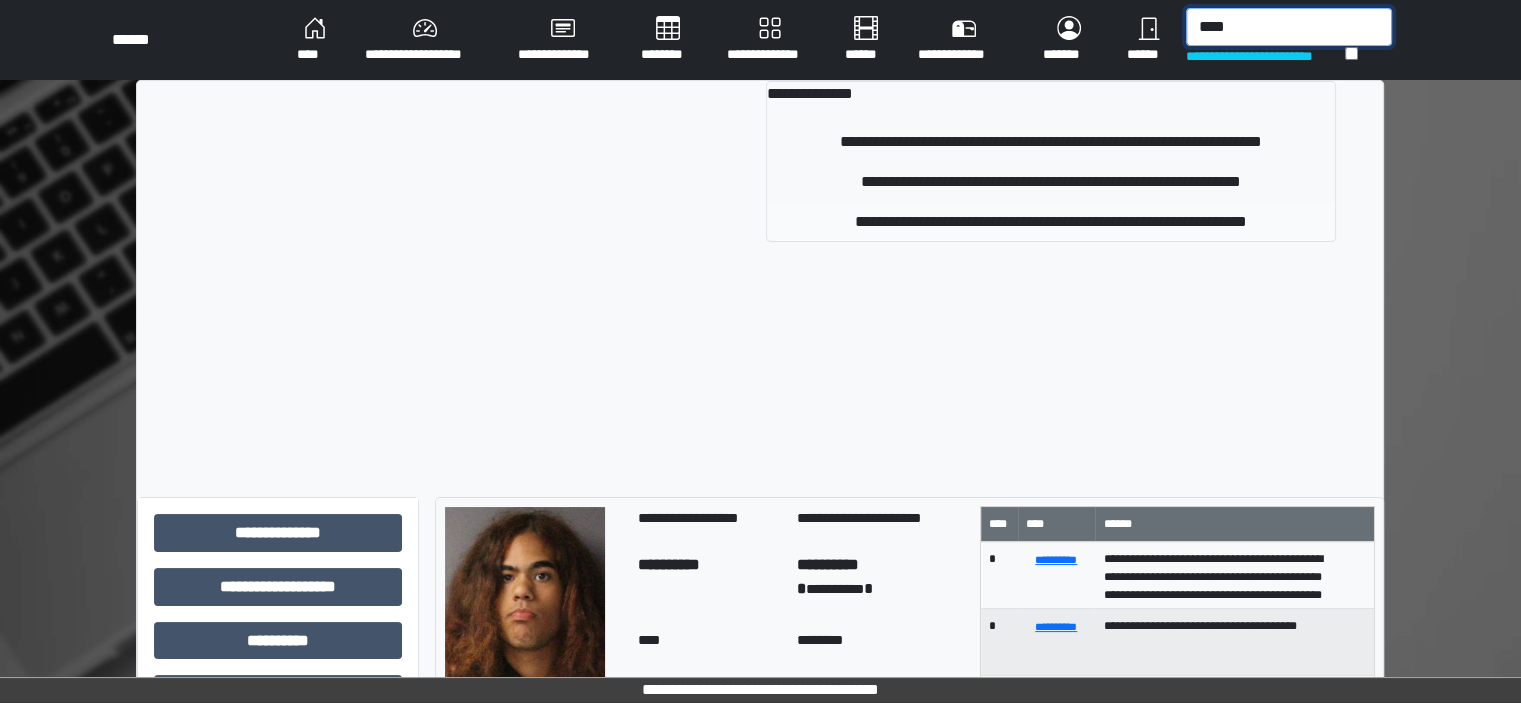 type on "****" 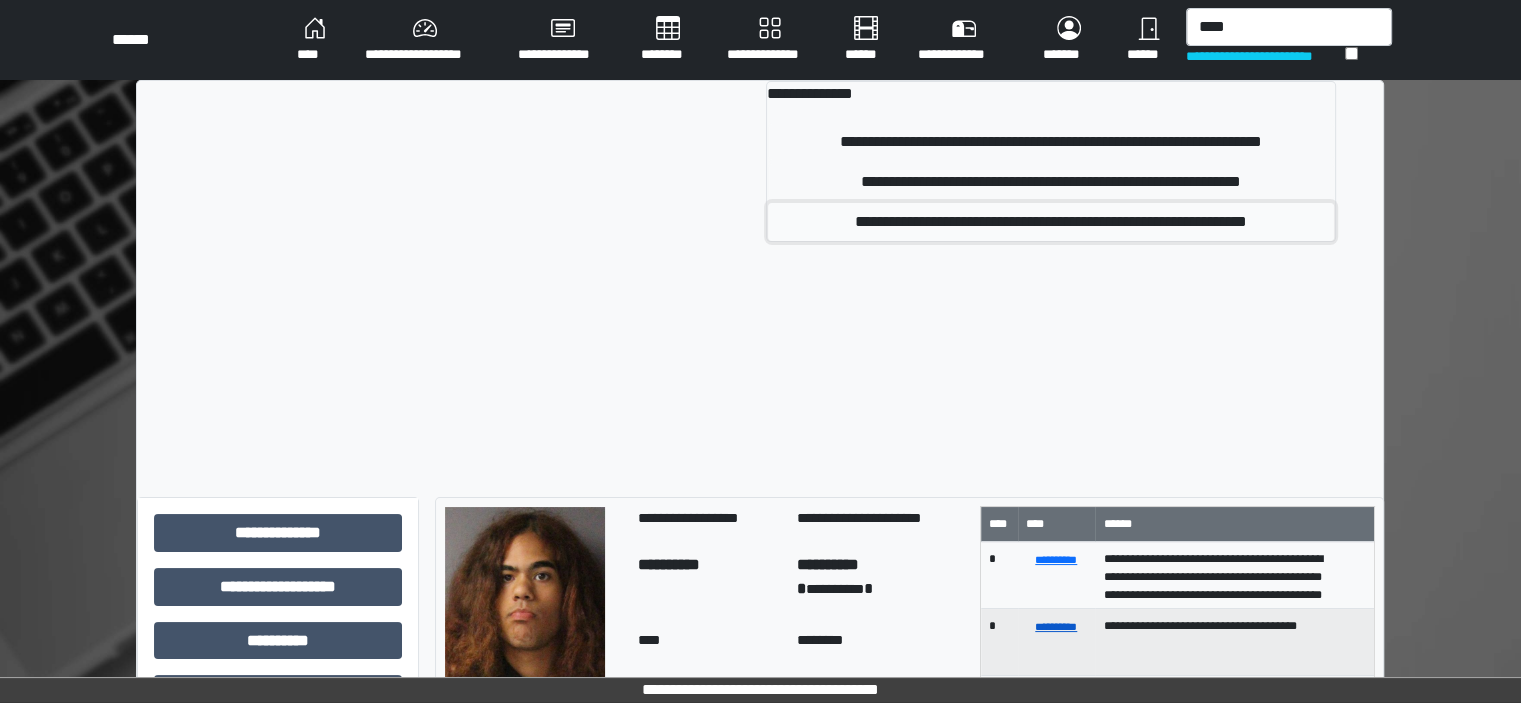 click on "**********" at bounding box center (1051, 222) 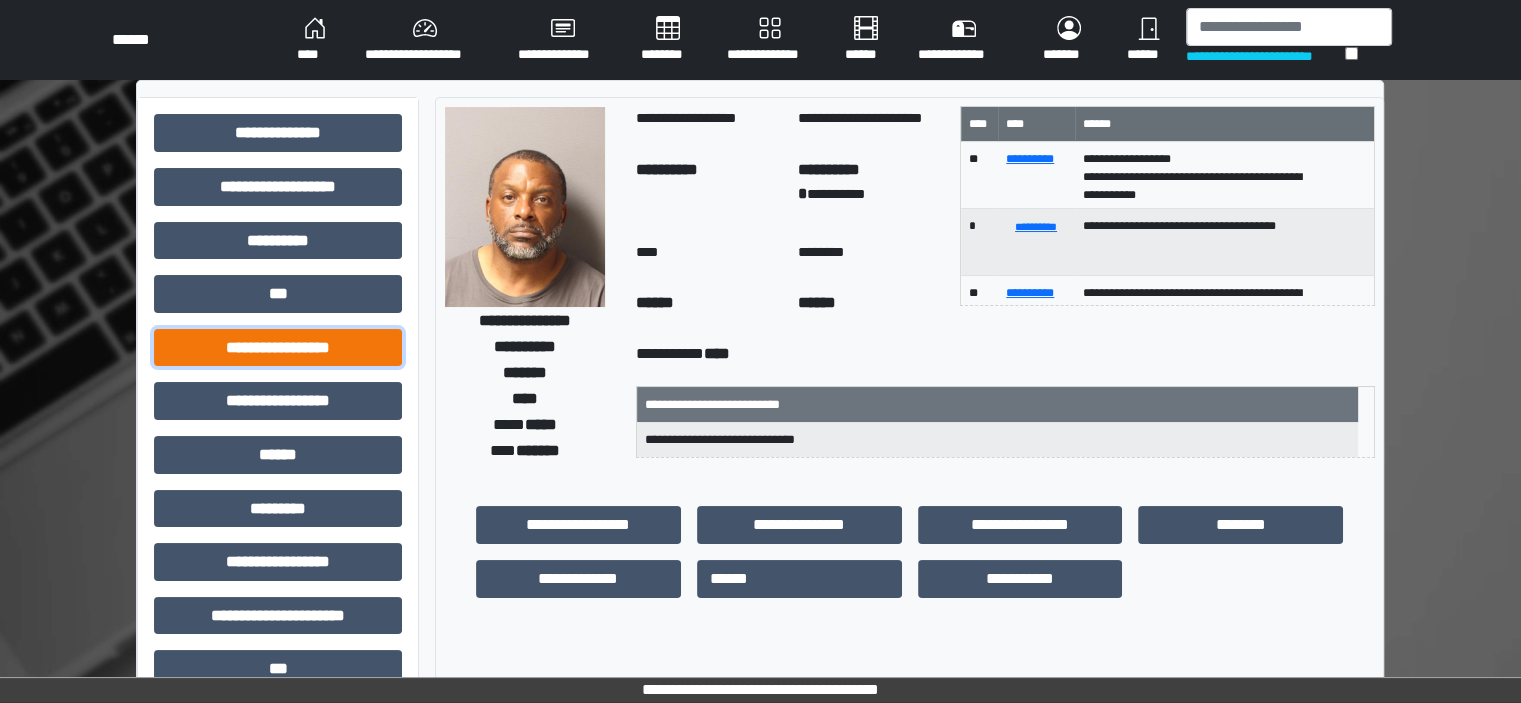 click on "**********" at bounding box center [278, 348] 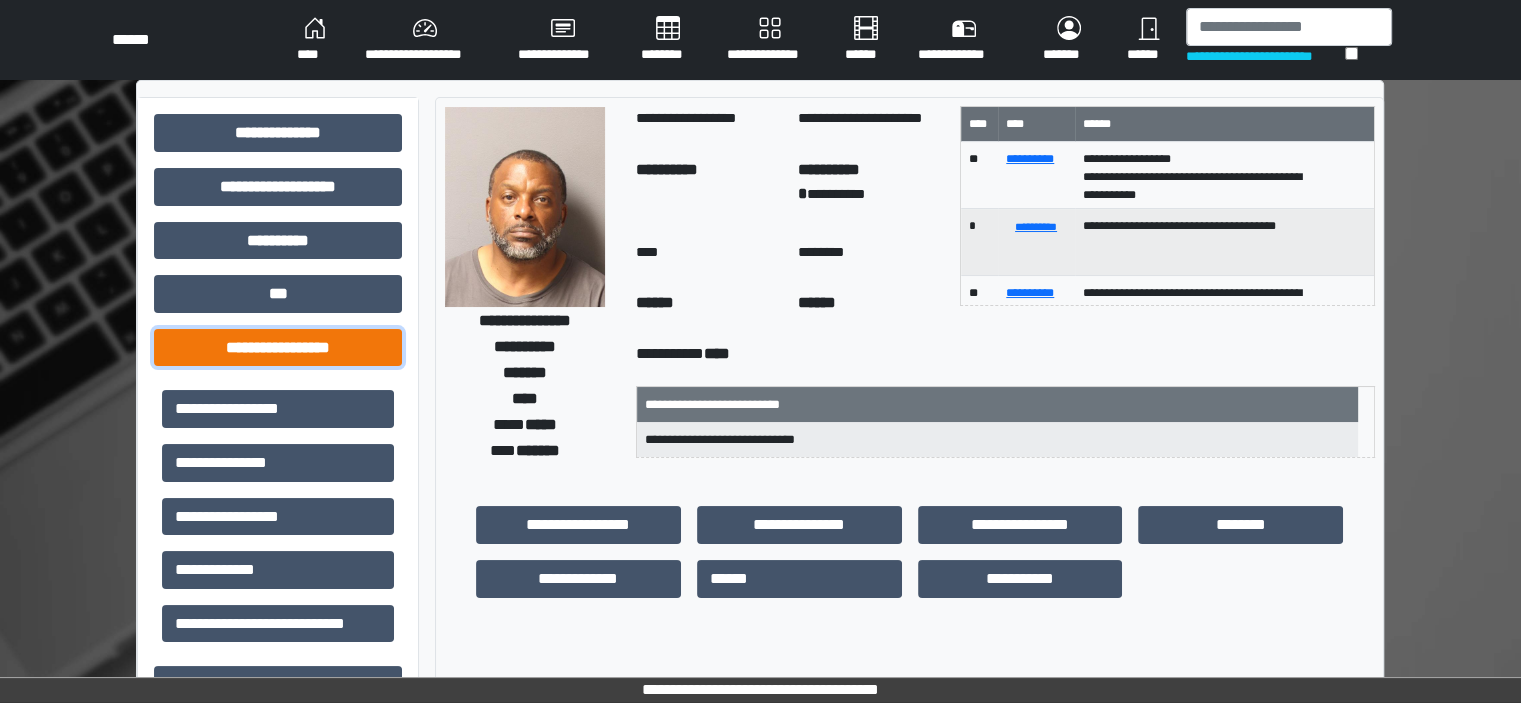 click on "**********" at bounding box center [278, 348] 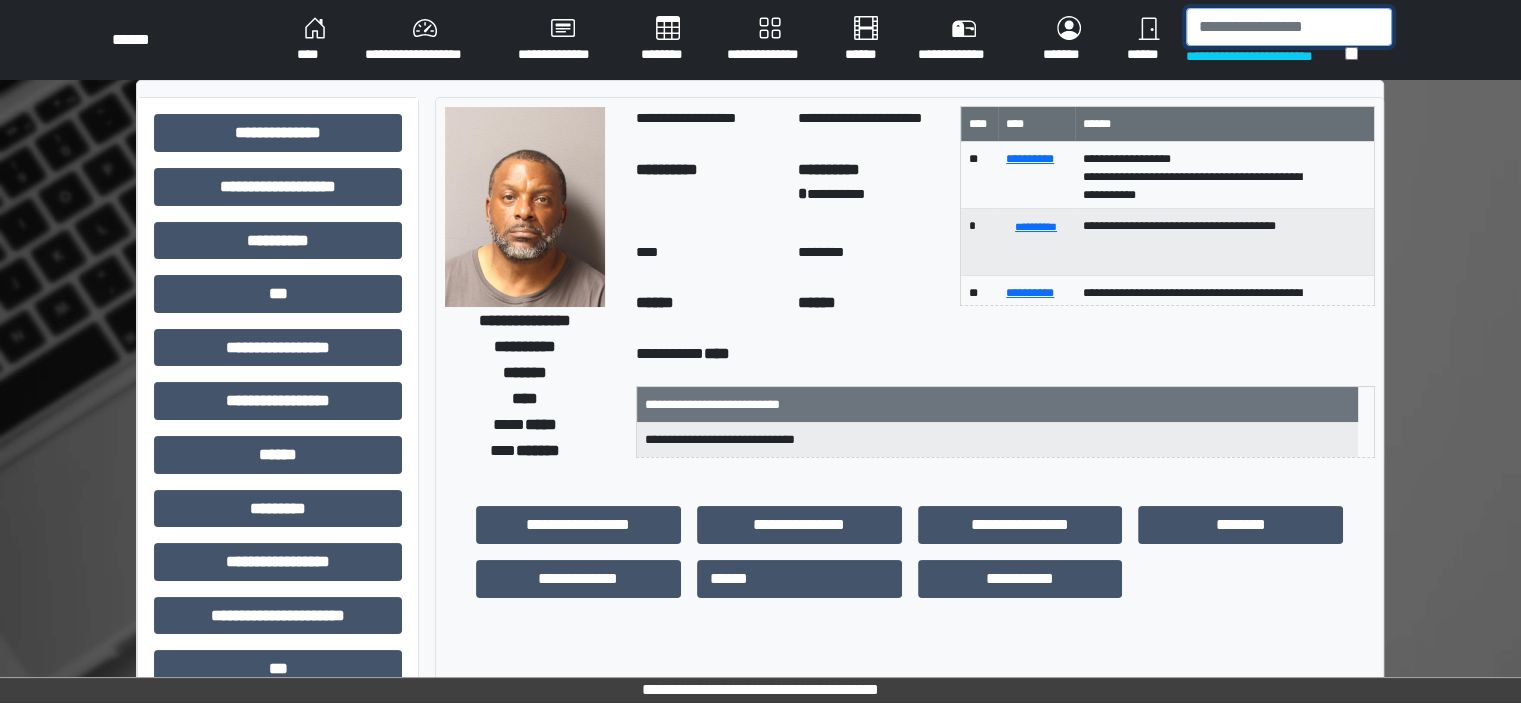 click at bounding box center (1289, 27) 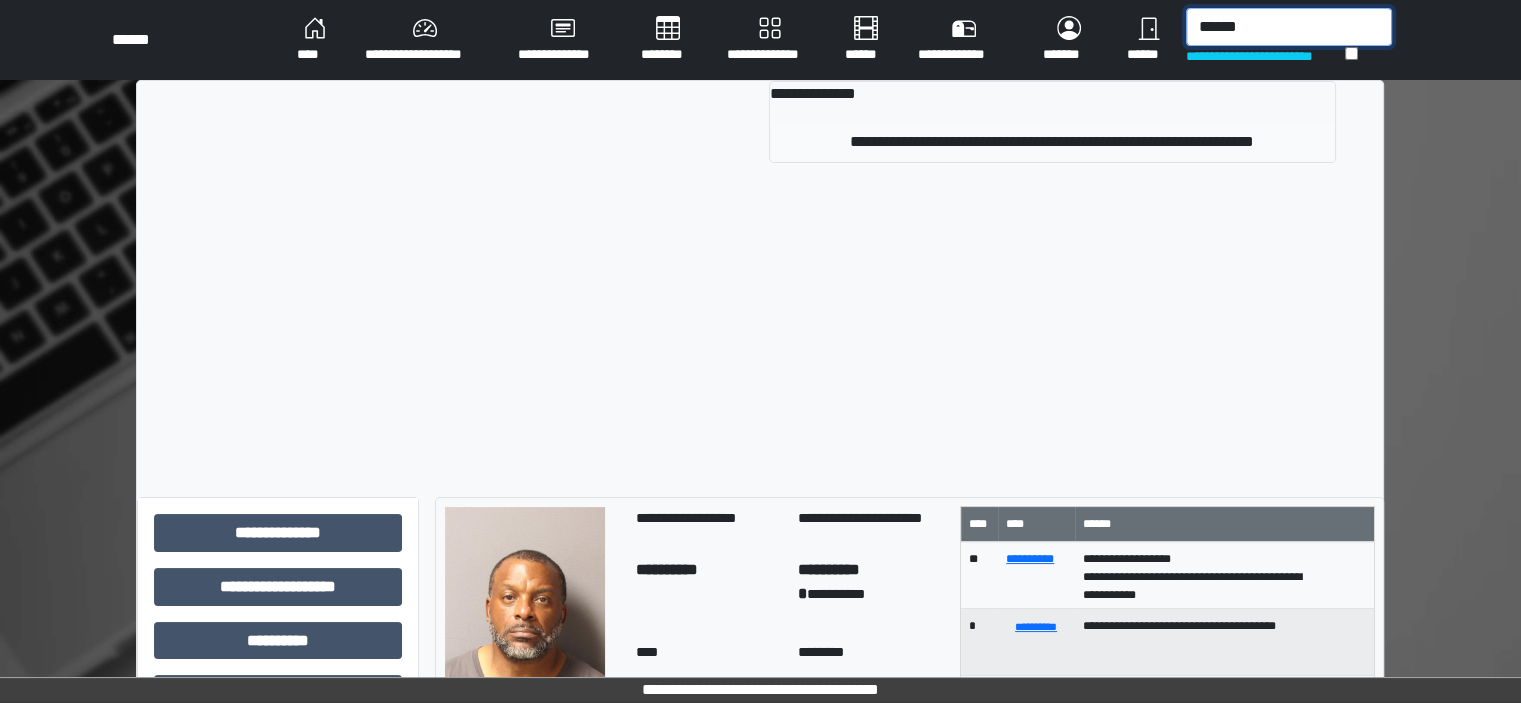 type on "******" 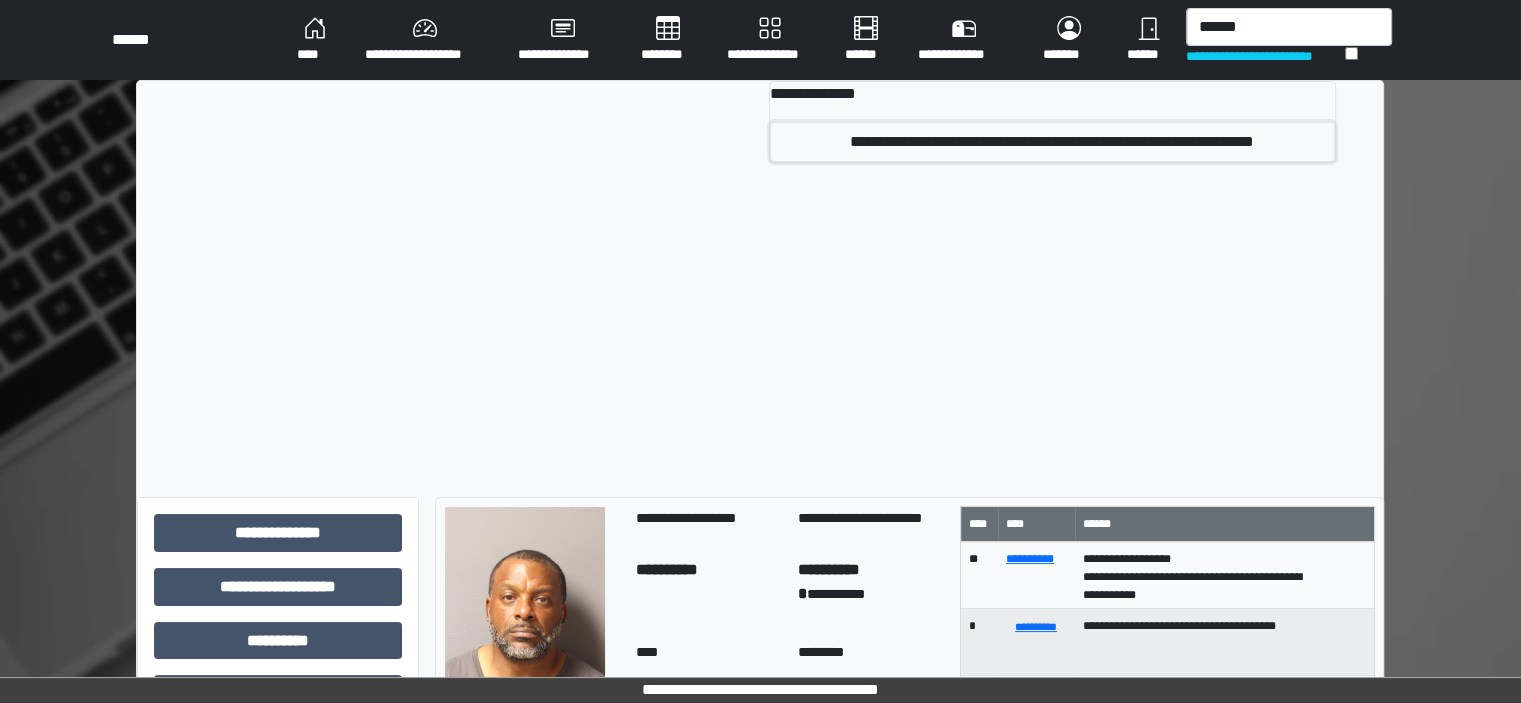 click on "**********" at bounding box center [1052, 142] 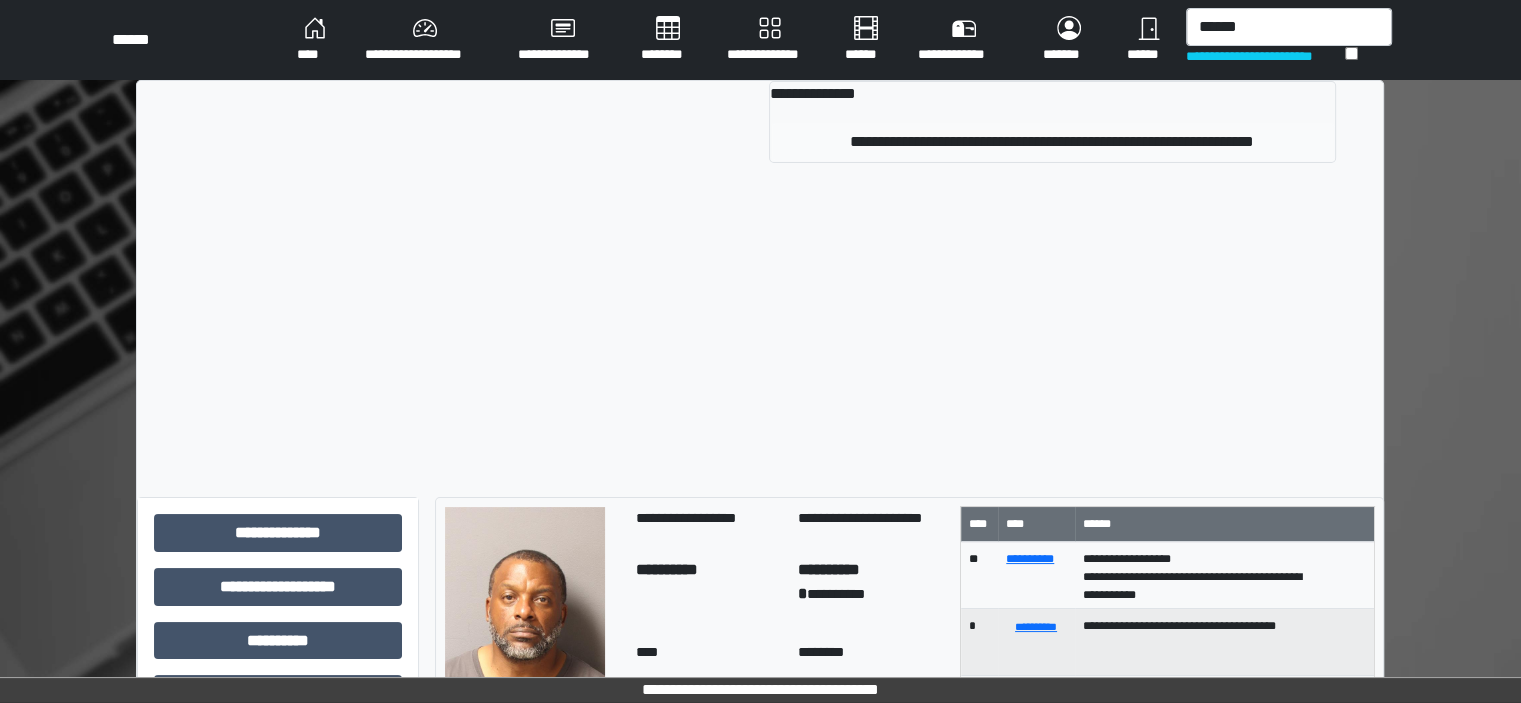 type 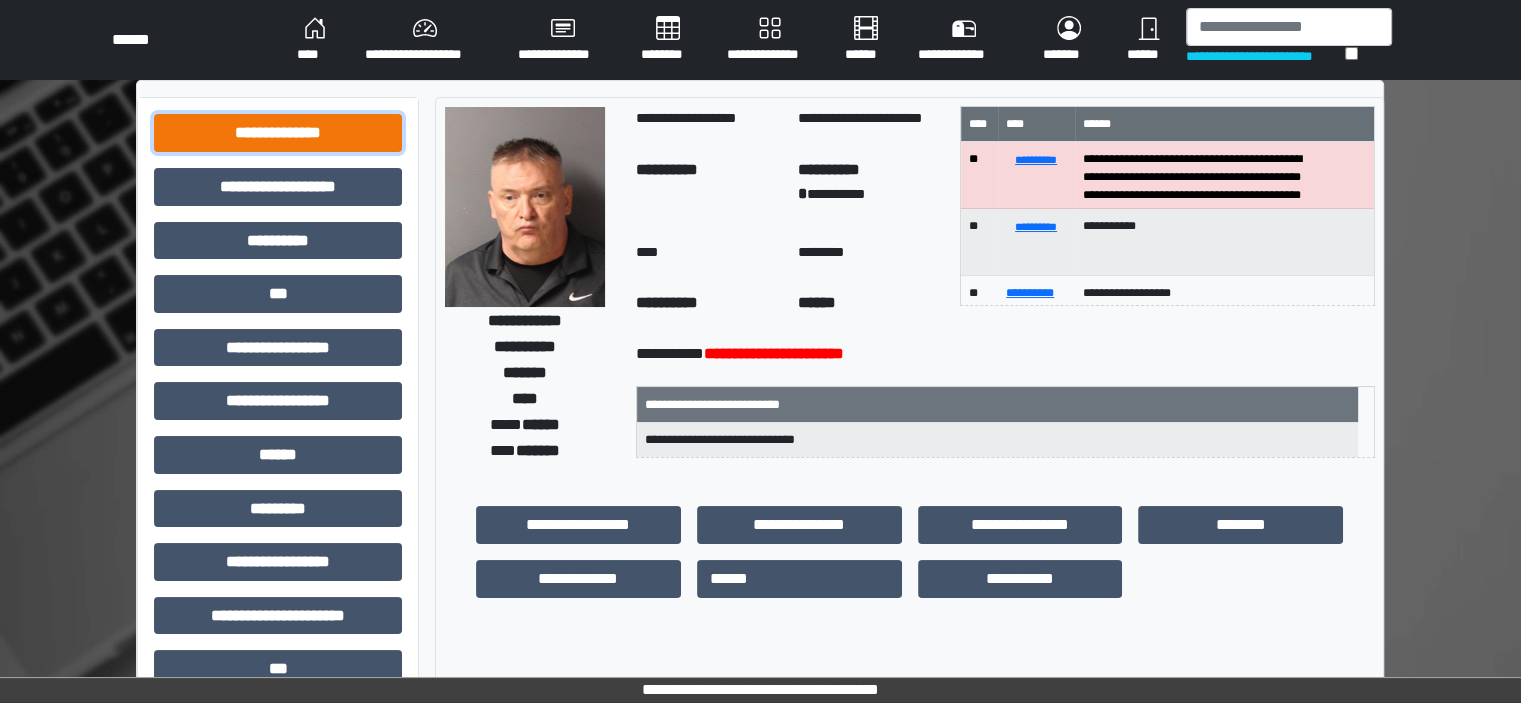 click on "**********" at bounding box center [278, 133] 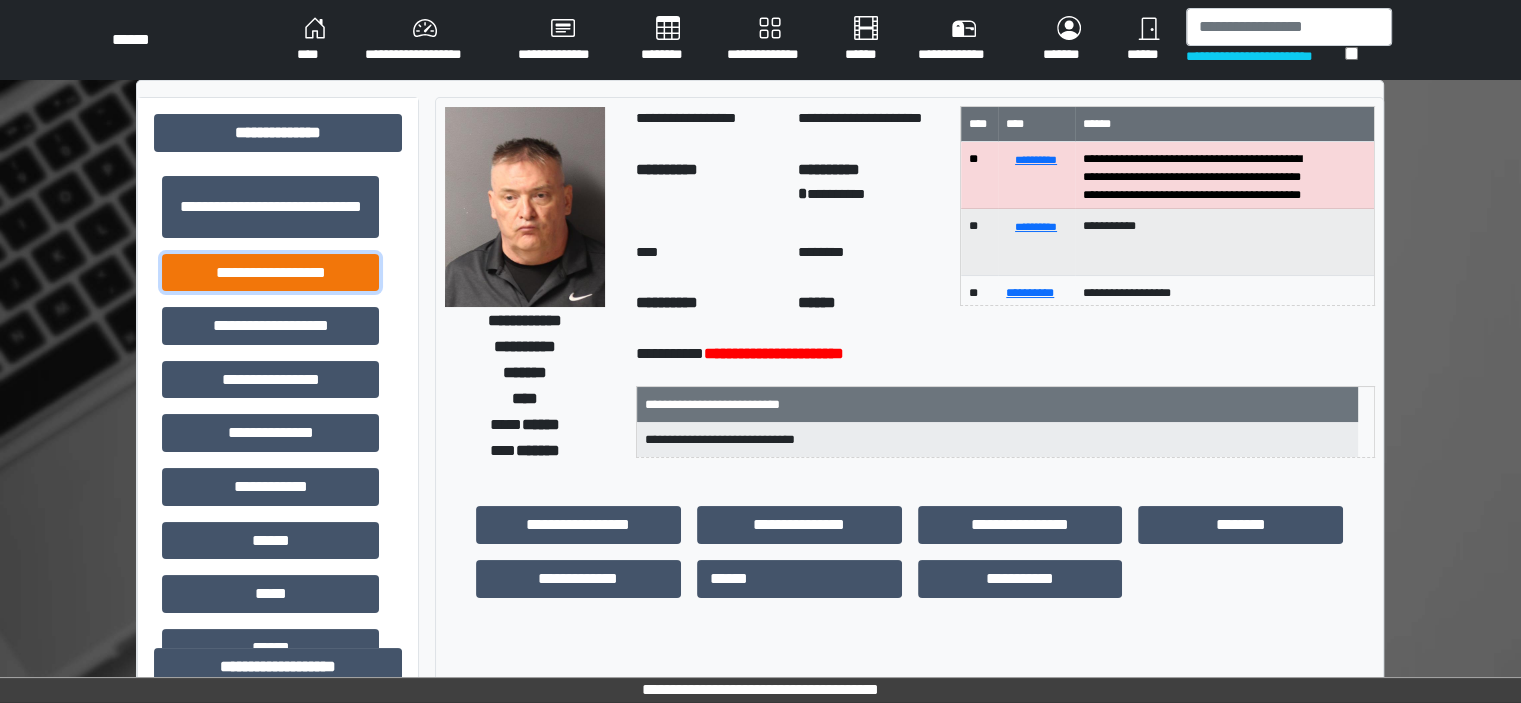 click on "**********" at bounding box center [270, 273] 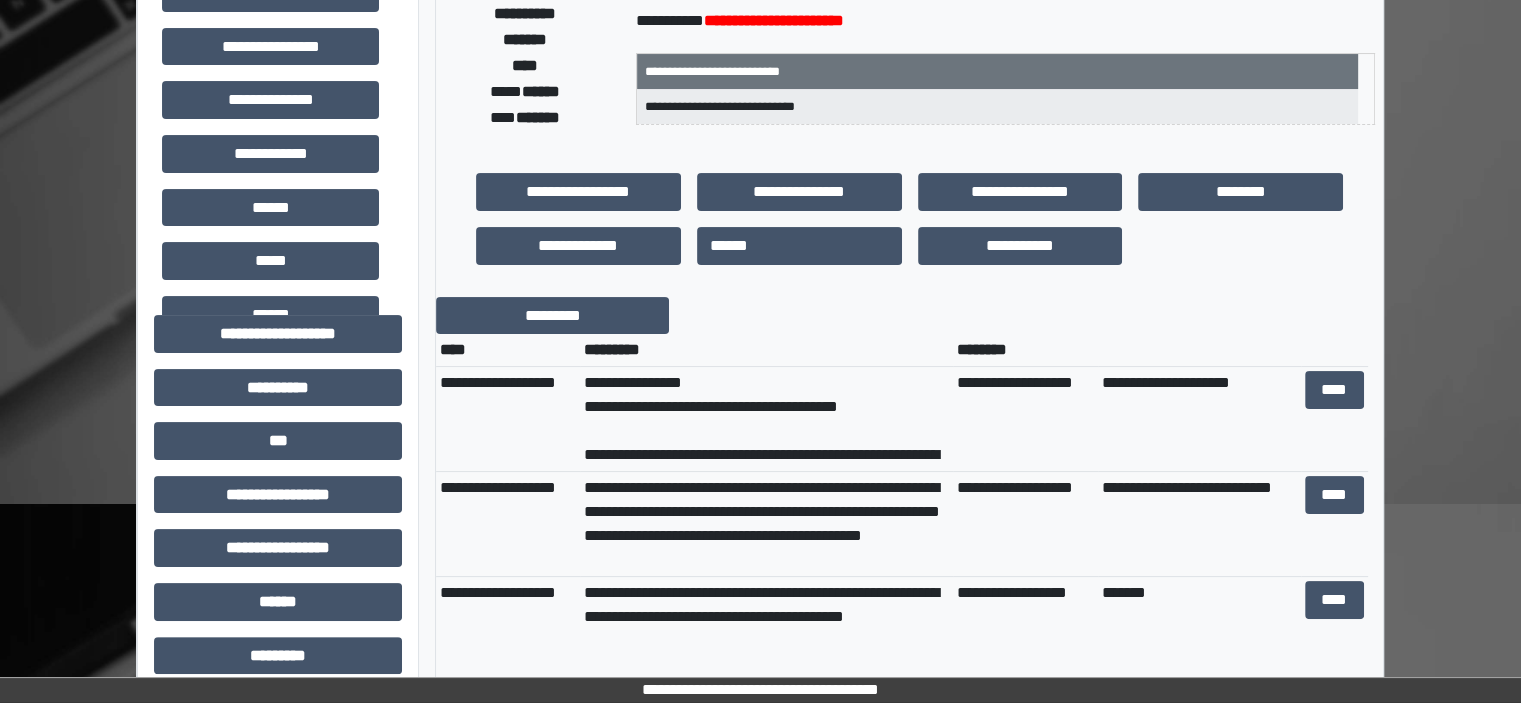 scroll, scrollTop: 400, scrollLeft: 0, axis: vertical 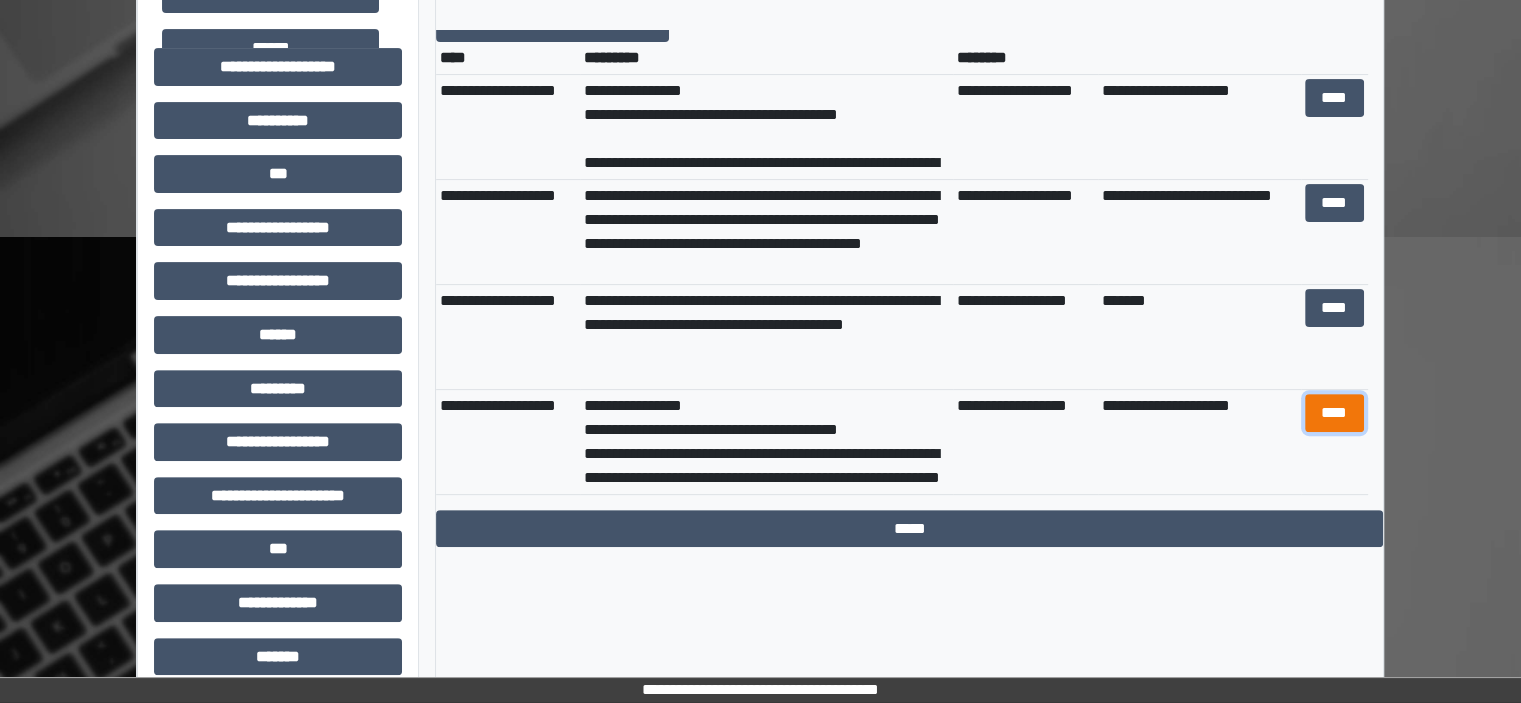 click on "****" at bounding box center (1334, 413) 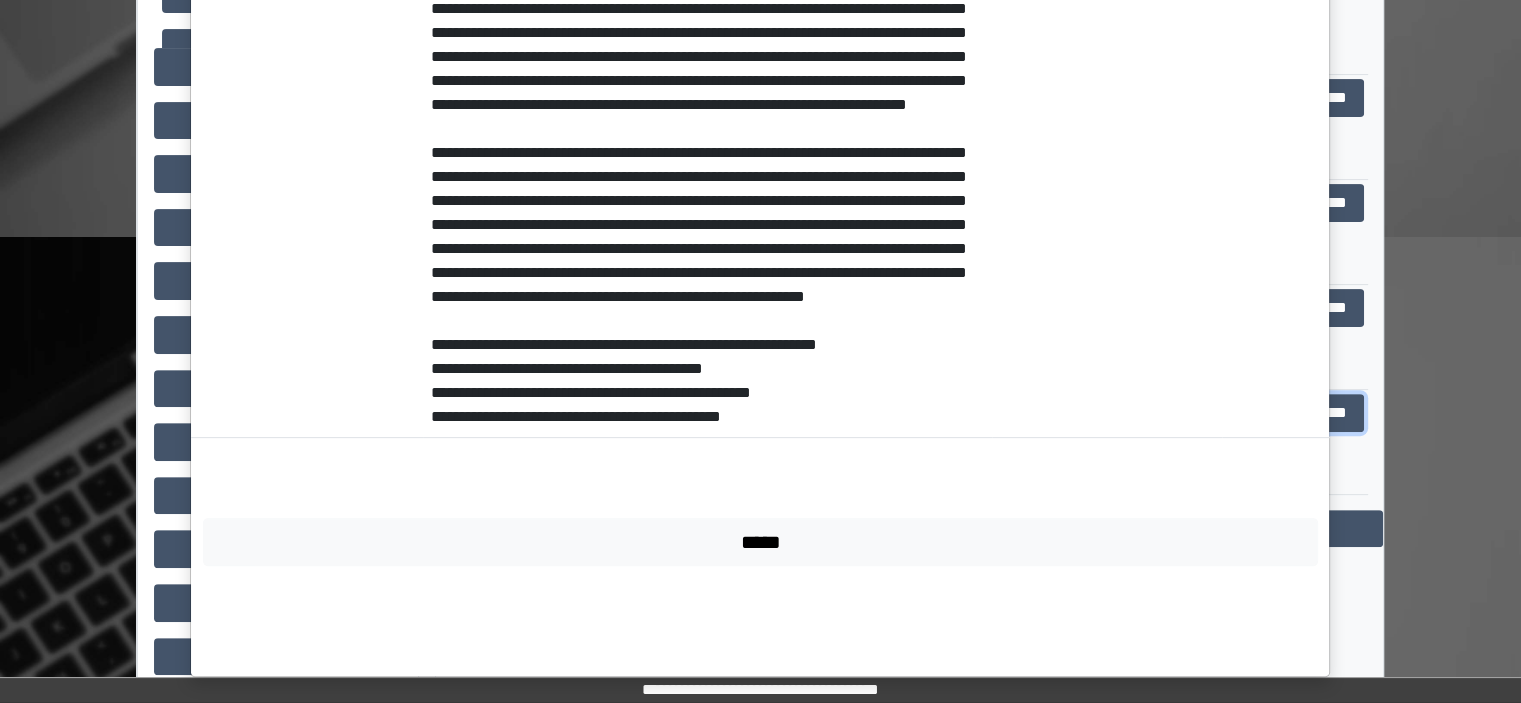 scroll, scrollTop: 610, scrollLeft: 0, axis: vertical 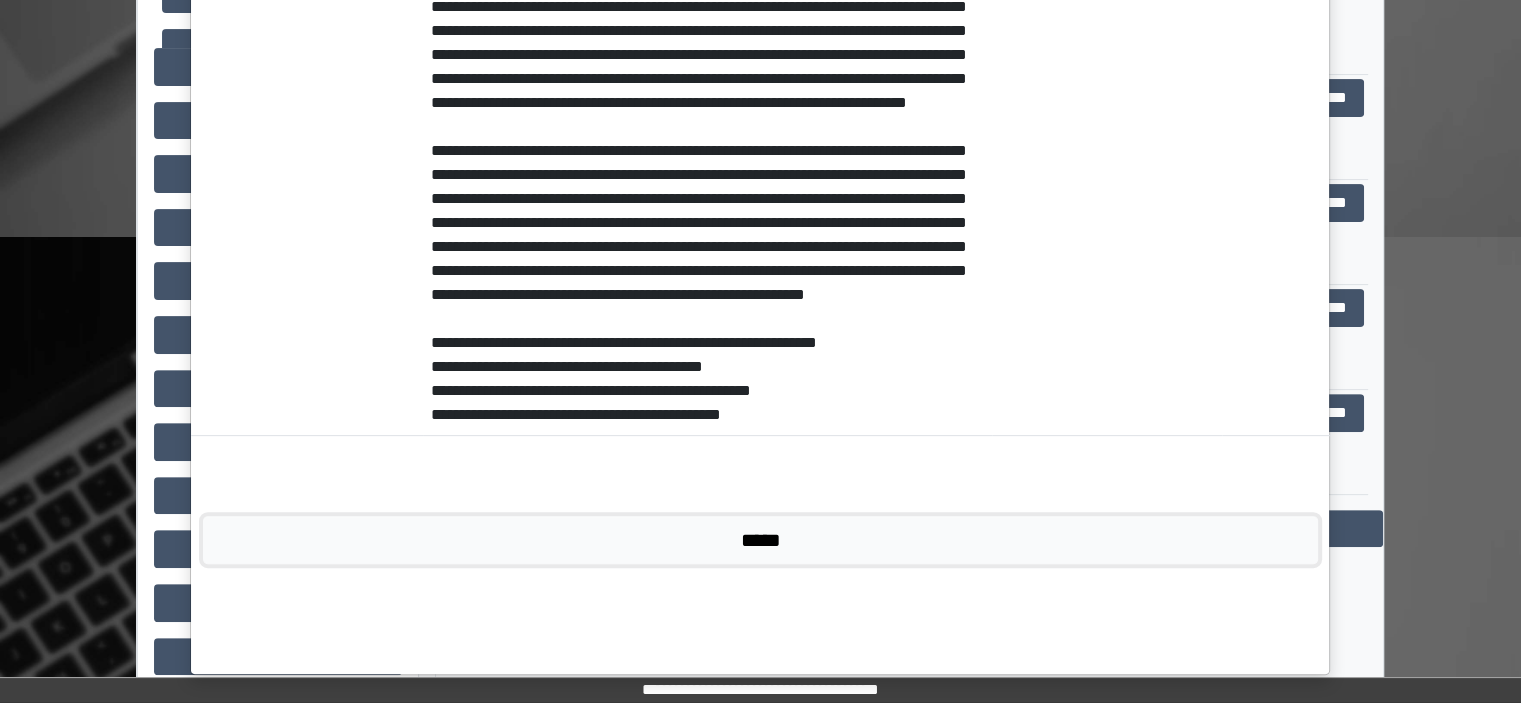 click on "*****" at bounding box center [760, 540] 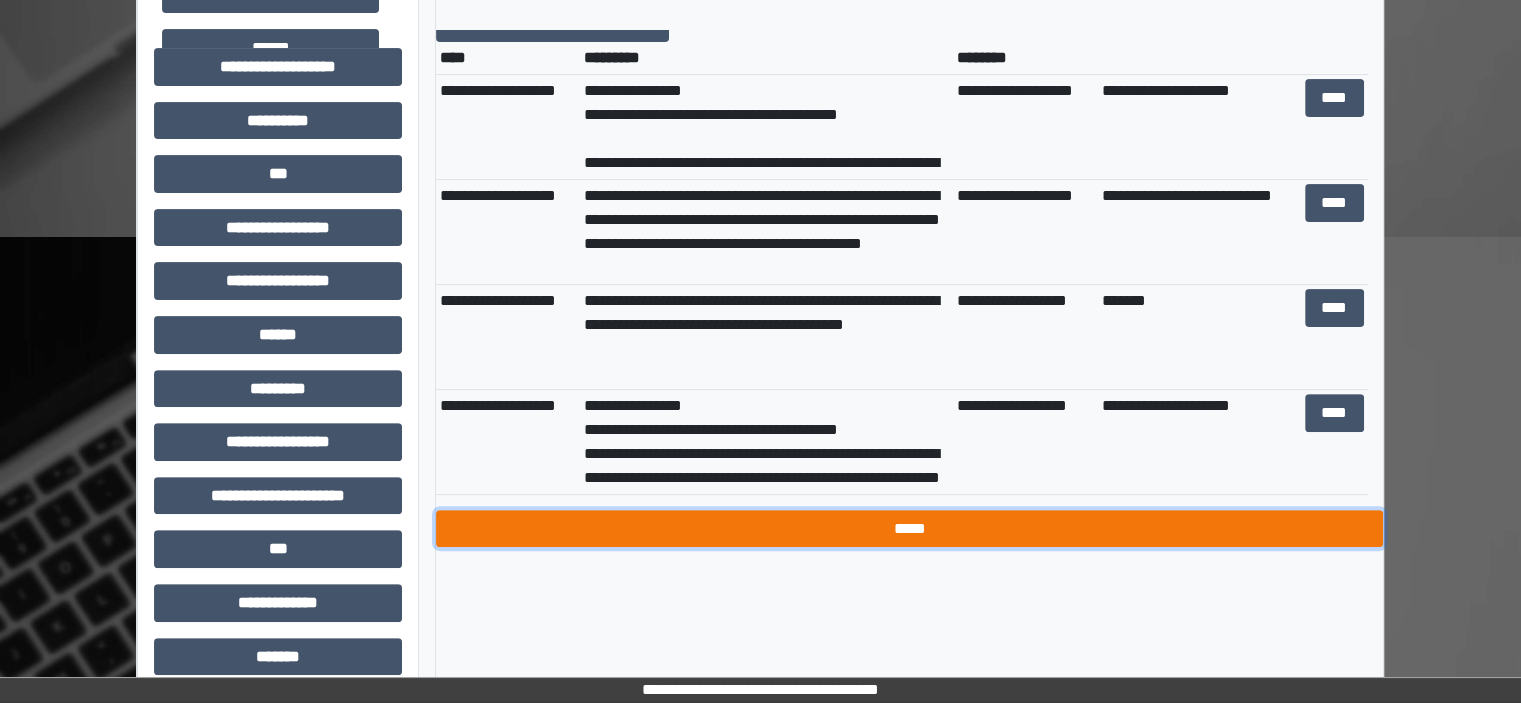 click on "*****" at bounding box center (909, 529) 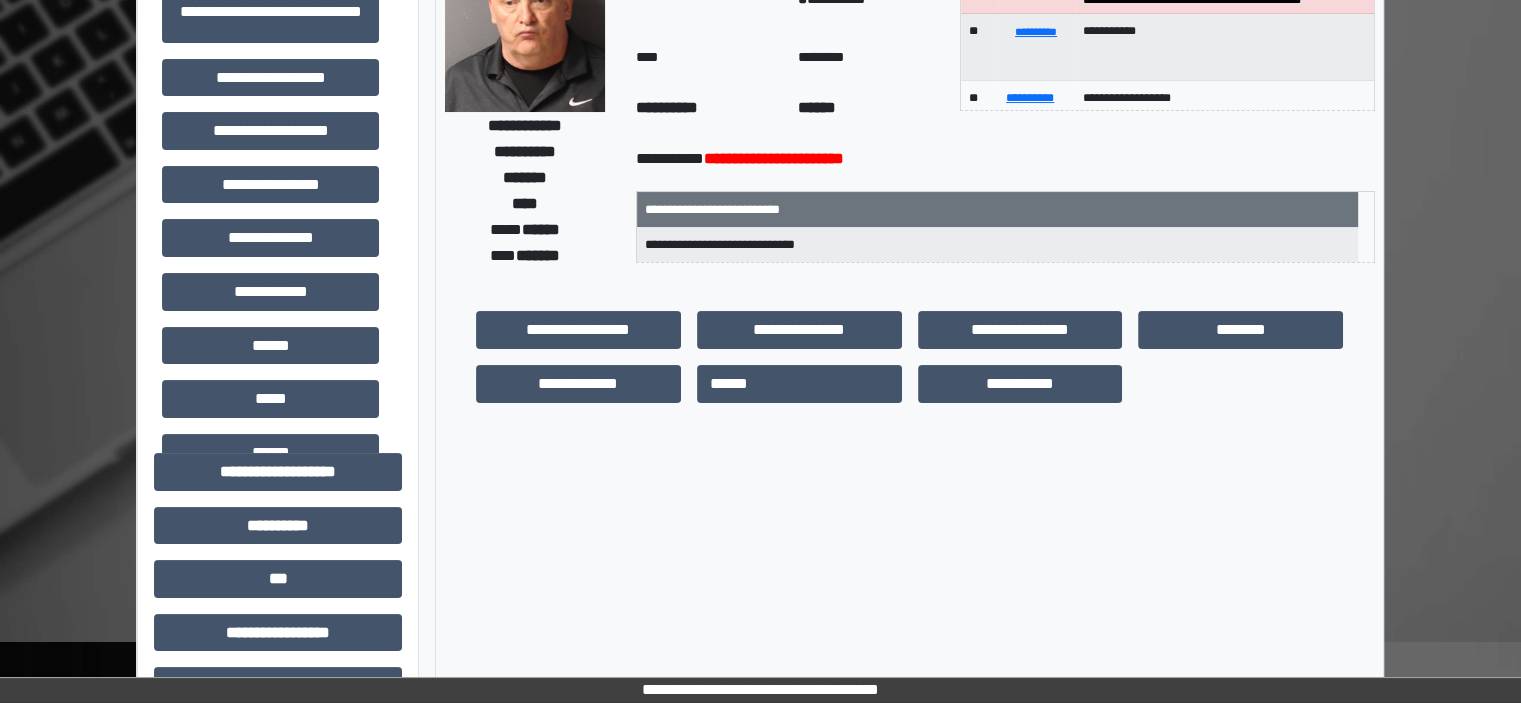 scroll, scrollTop: 0, scrollLeft: 0, axis: both 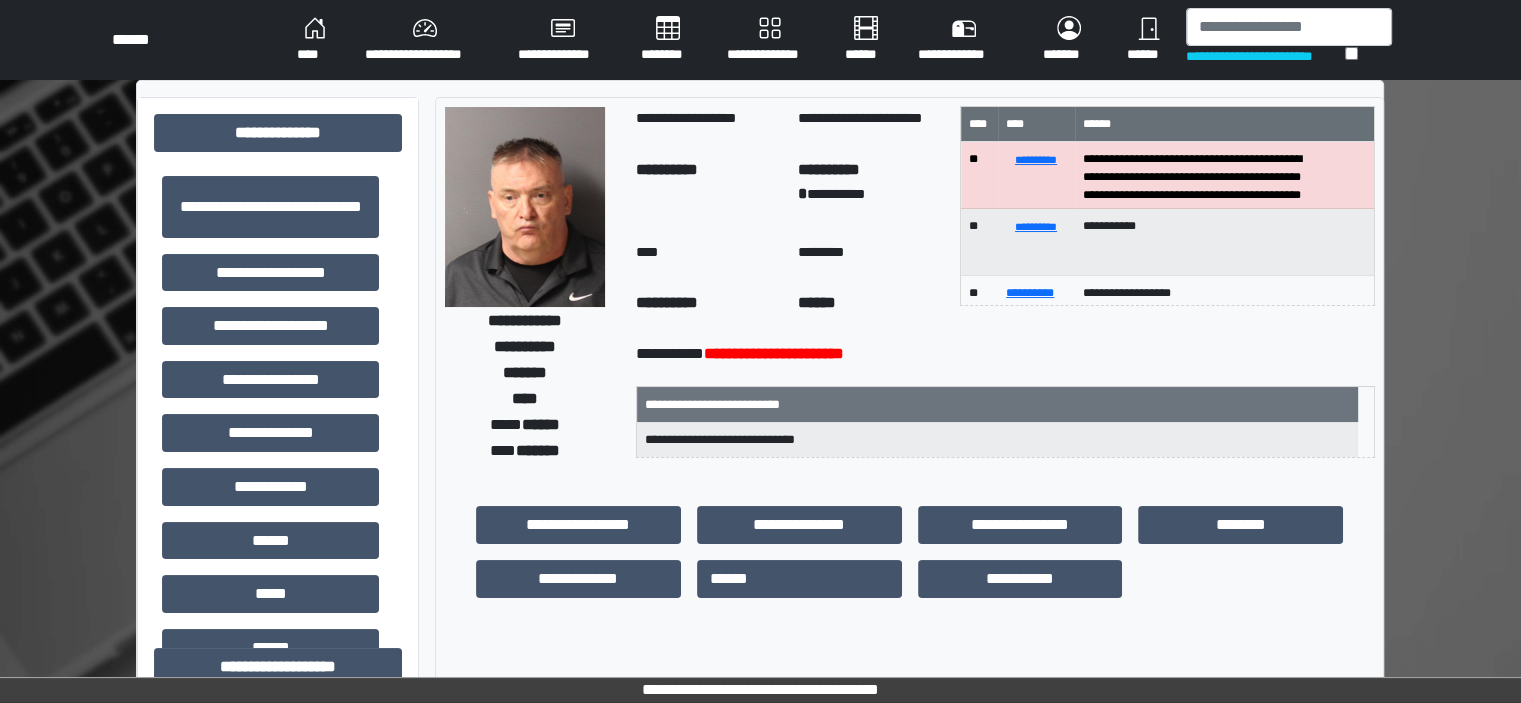 click on "********" at bounding box center (668, 40) 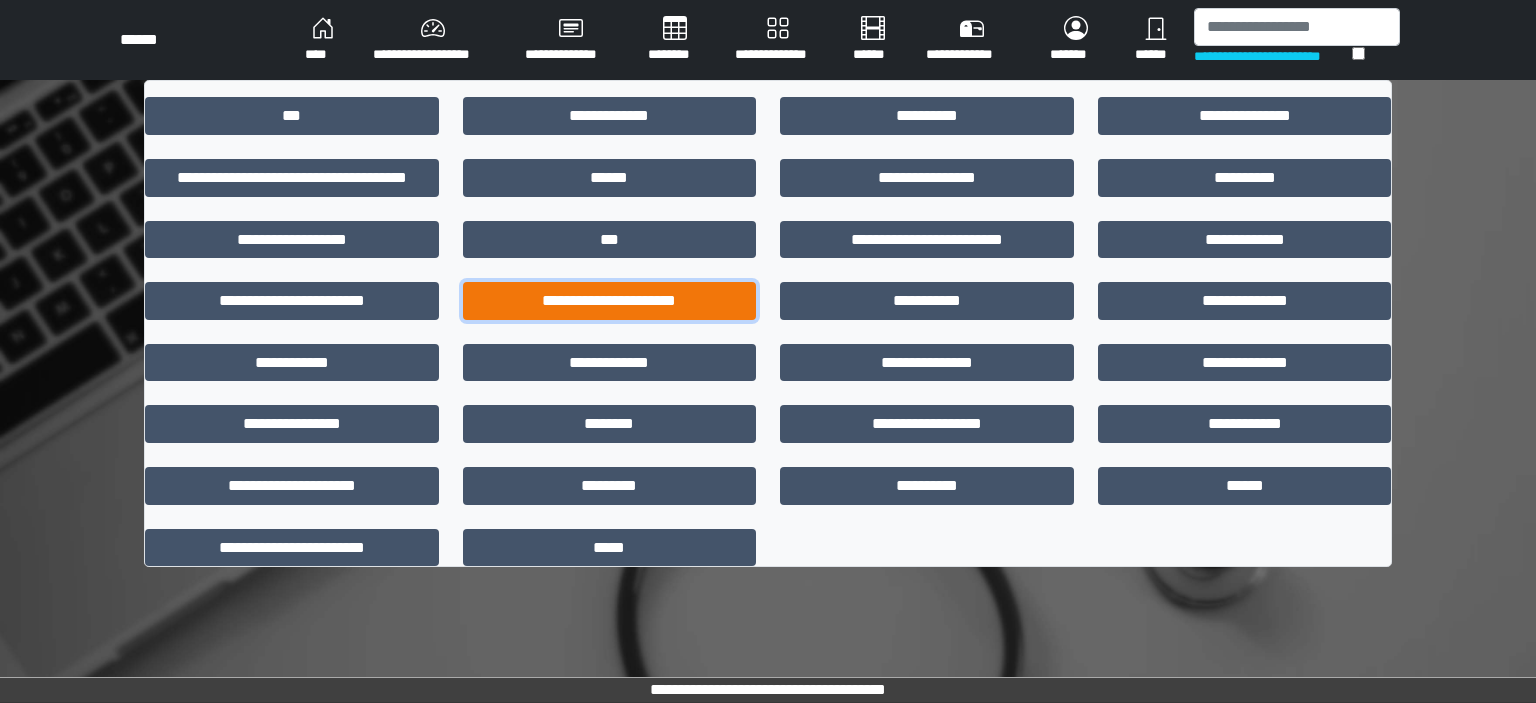 click on "**********" at bounding box center [610, 301] 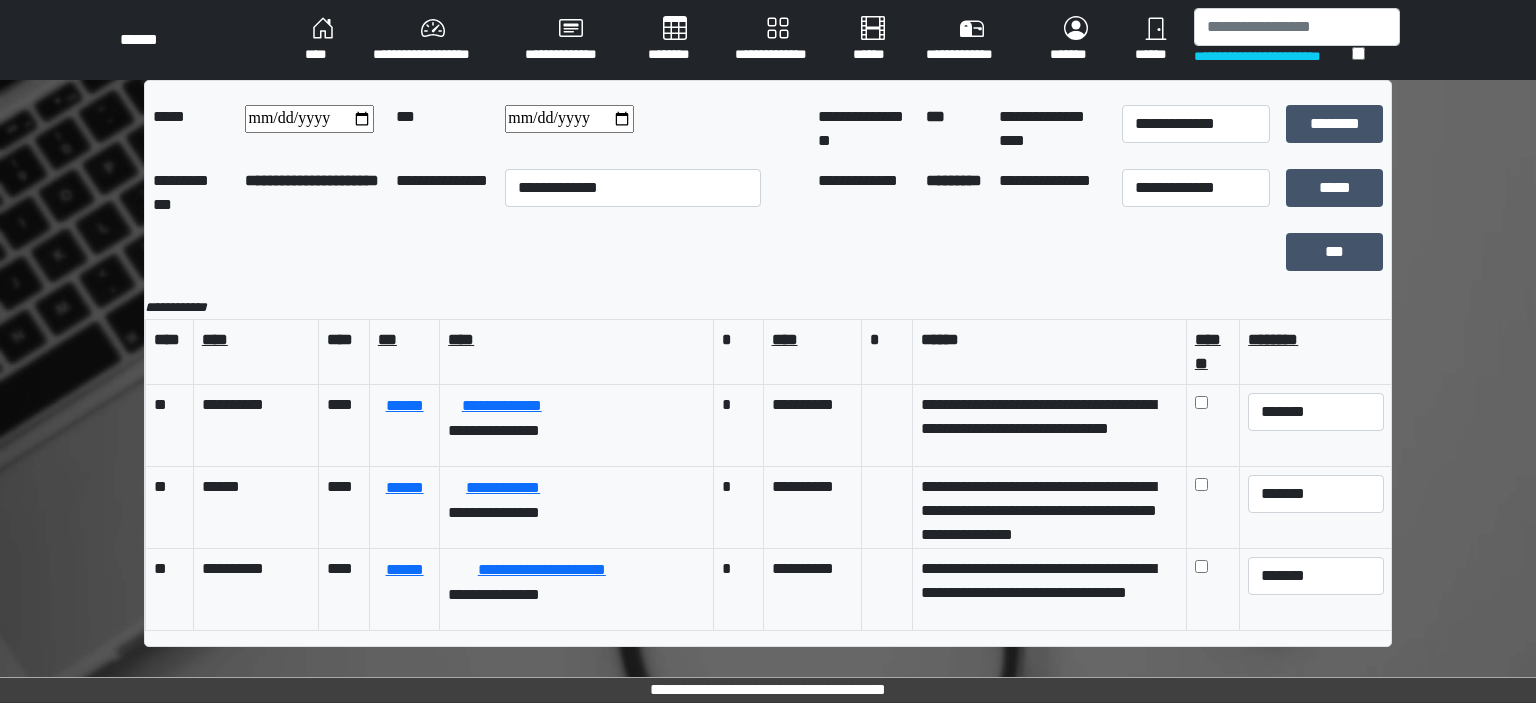 click on "********" at bounding box center [675, 40] 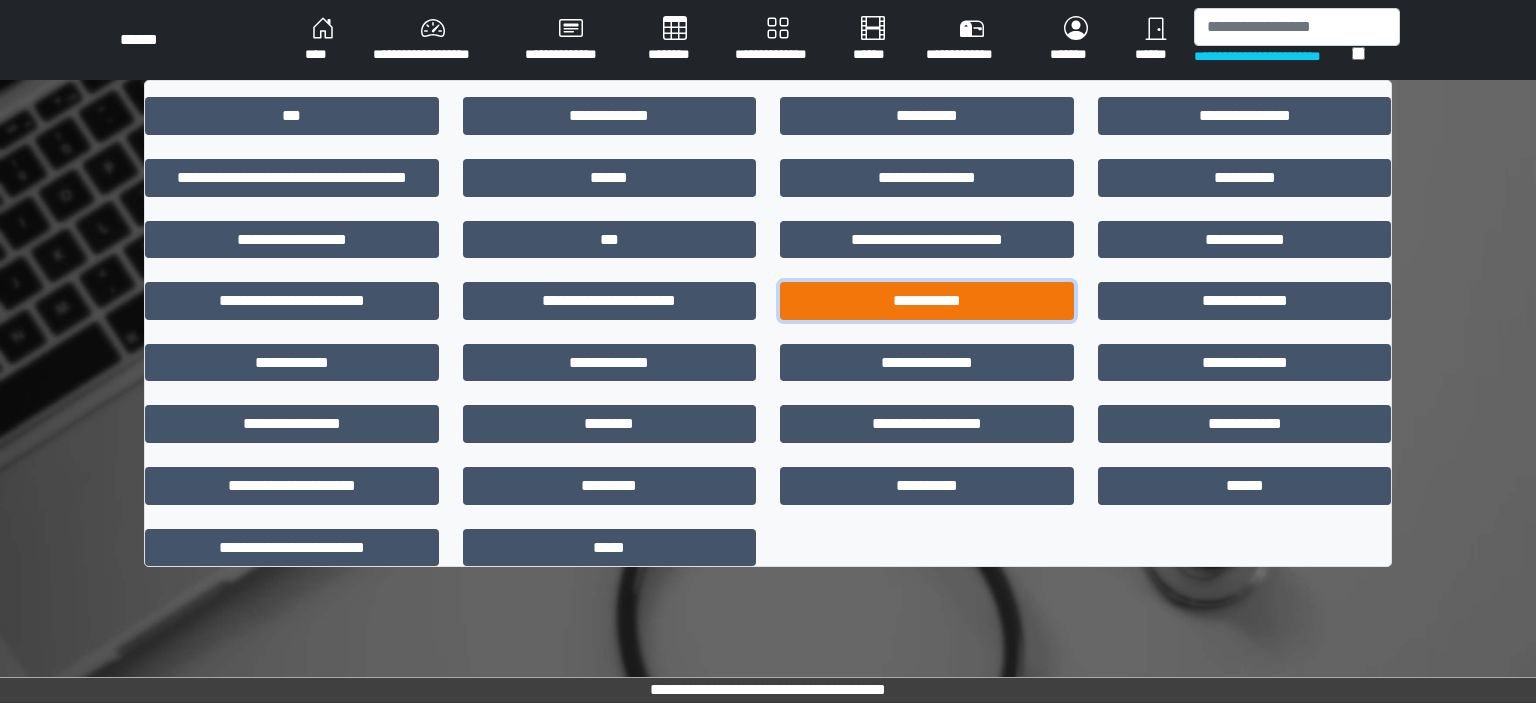 click on "**********" at bounding box center (927, 301) 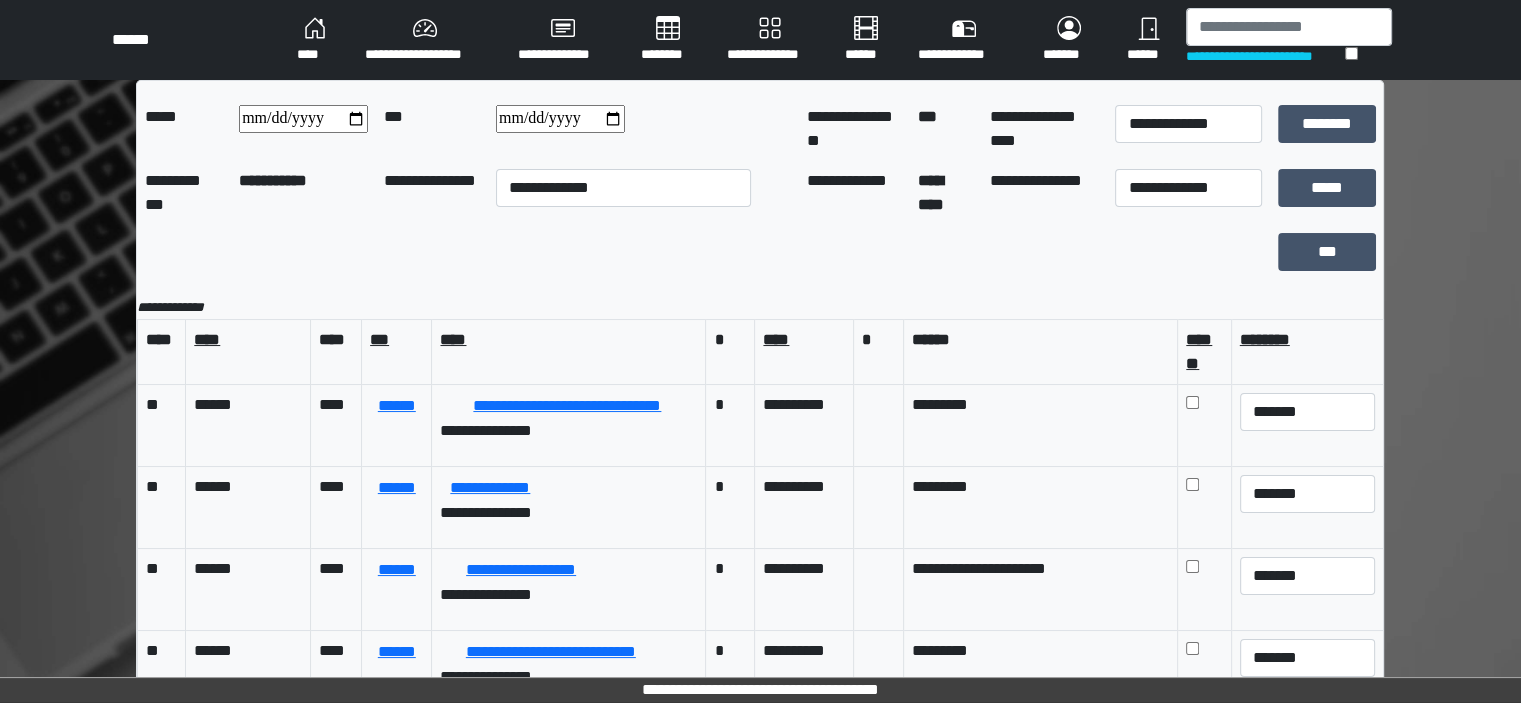 click on "********" at bounding box center [668, 40] 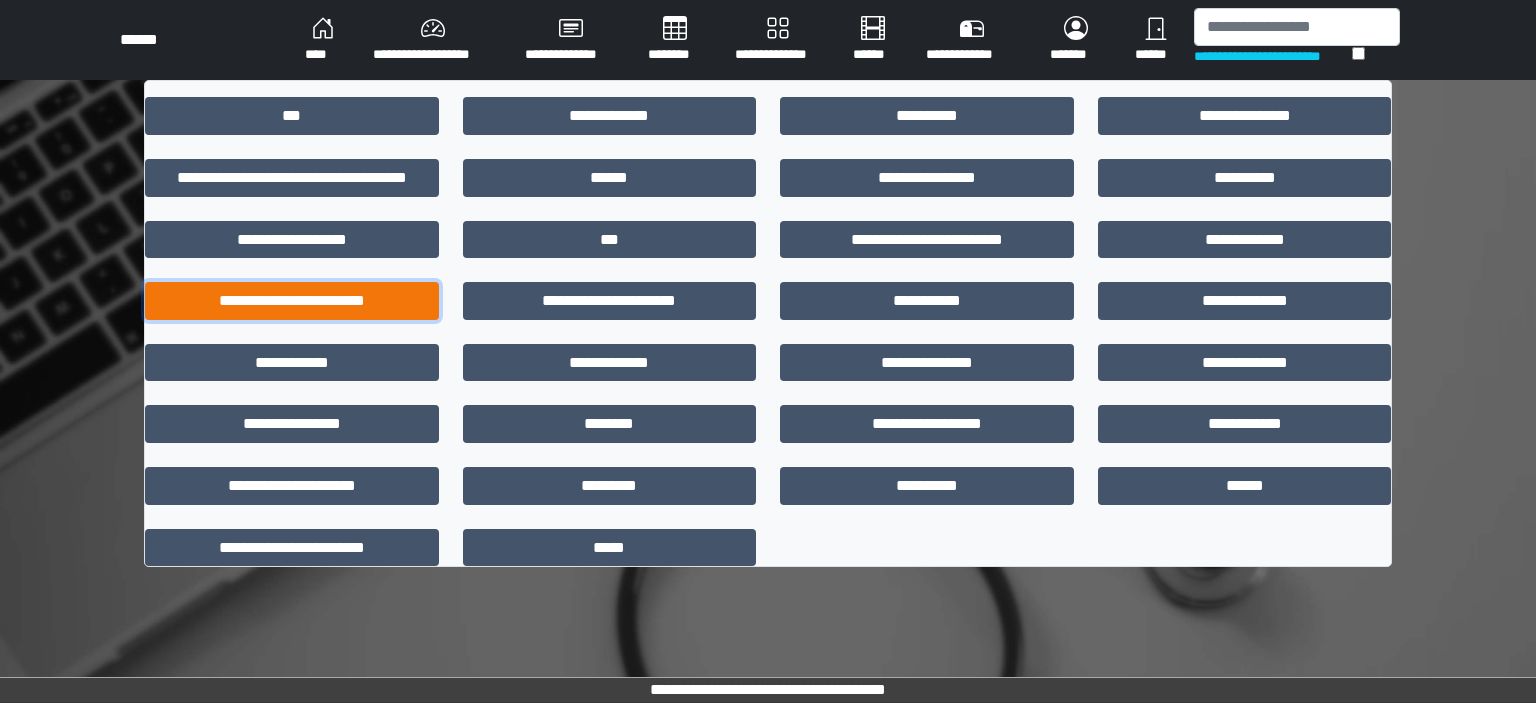 click on "**********" at bounding box center (292, 301) 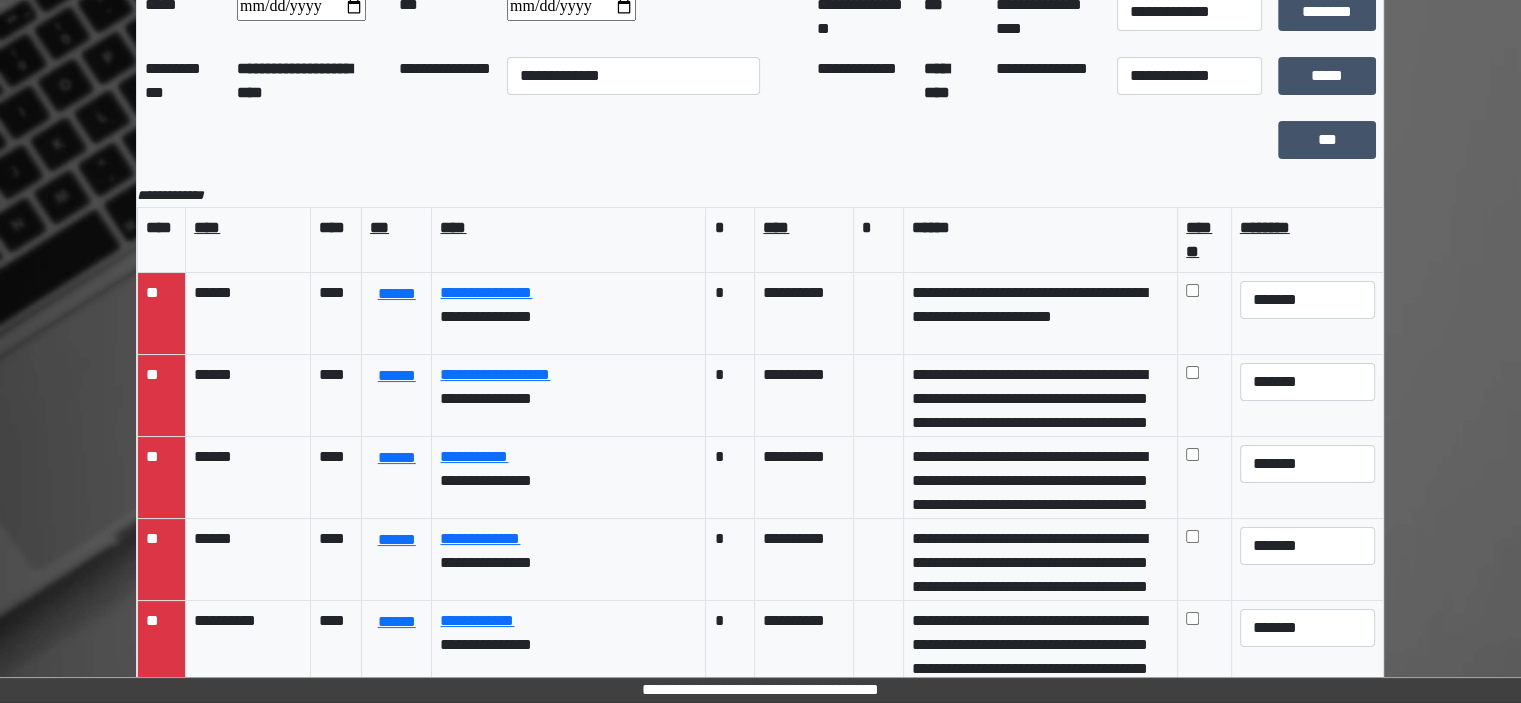 scroll, scrollTop: 200, scrollLeft: 0, axis: vertical 